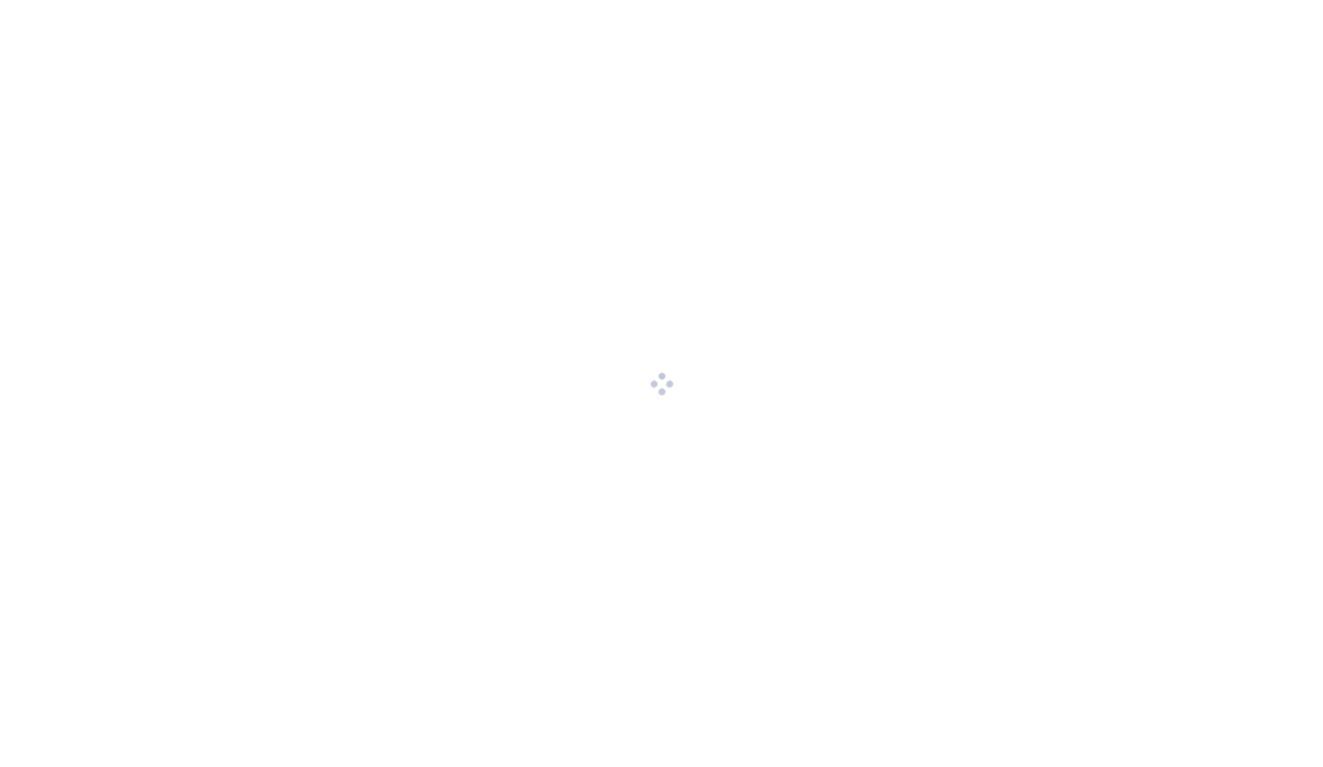 scroll, scrollTop: 0, scrollLeft: 0, axis: both 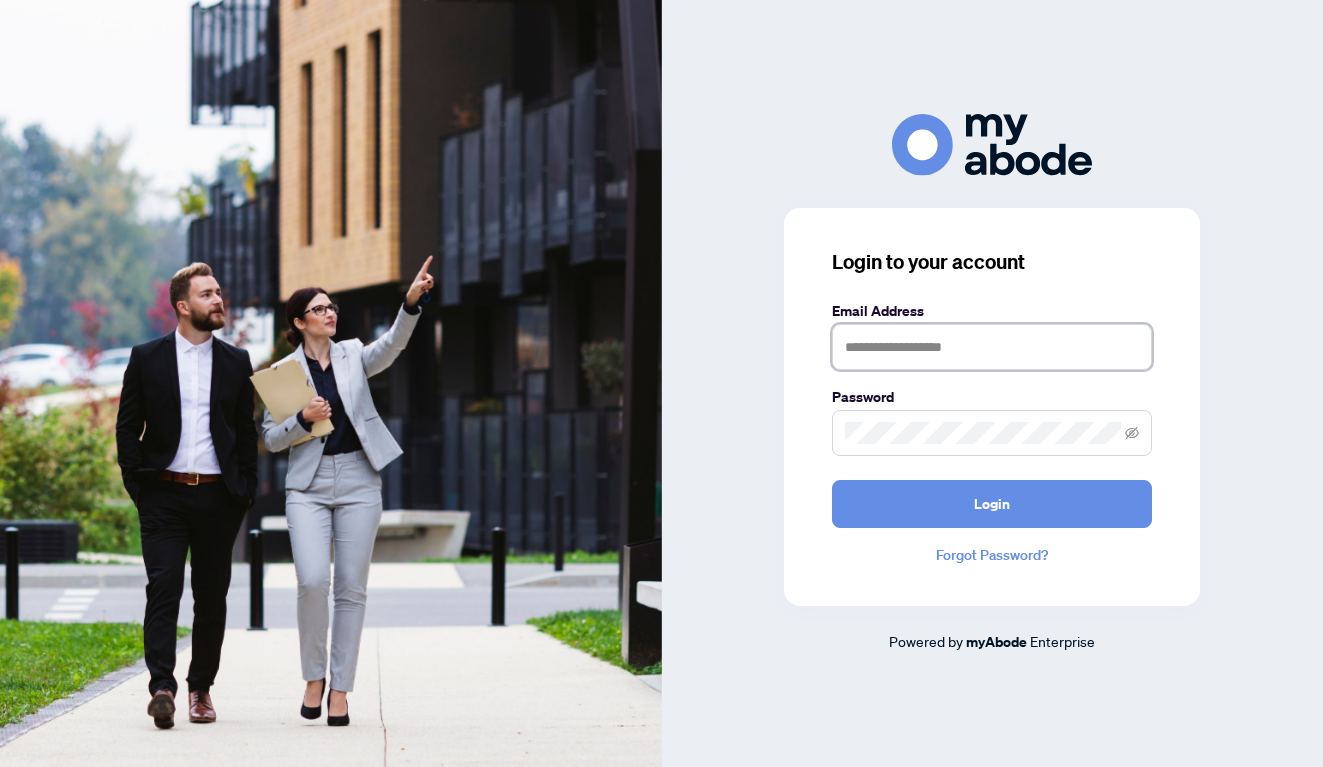 type on "**********" 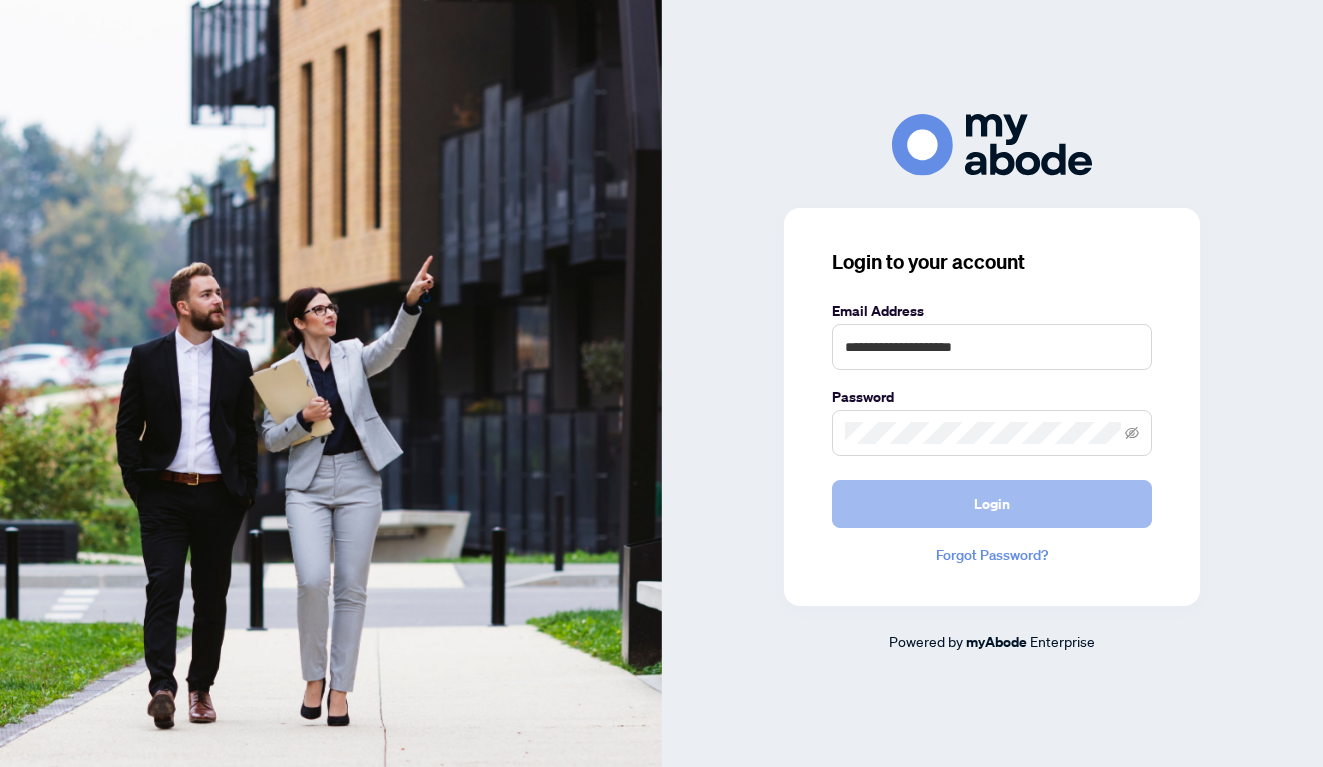 click on "Login" at bounding box center (992, 504) 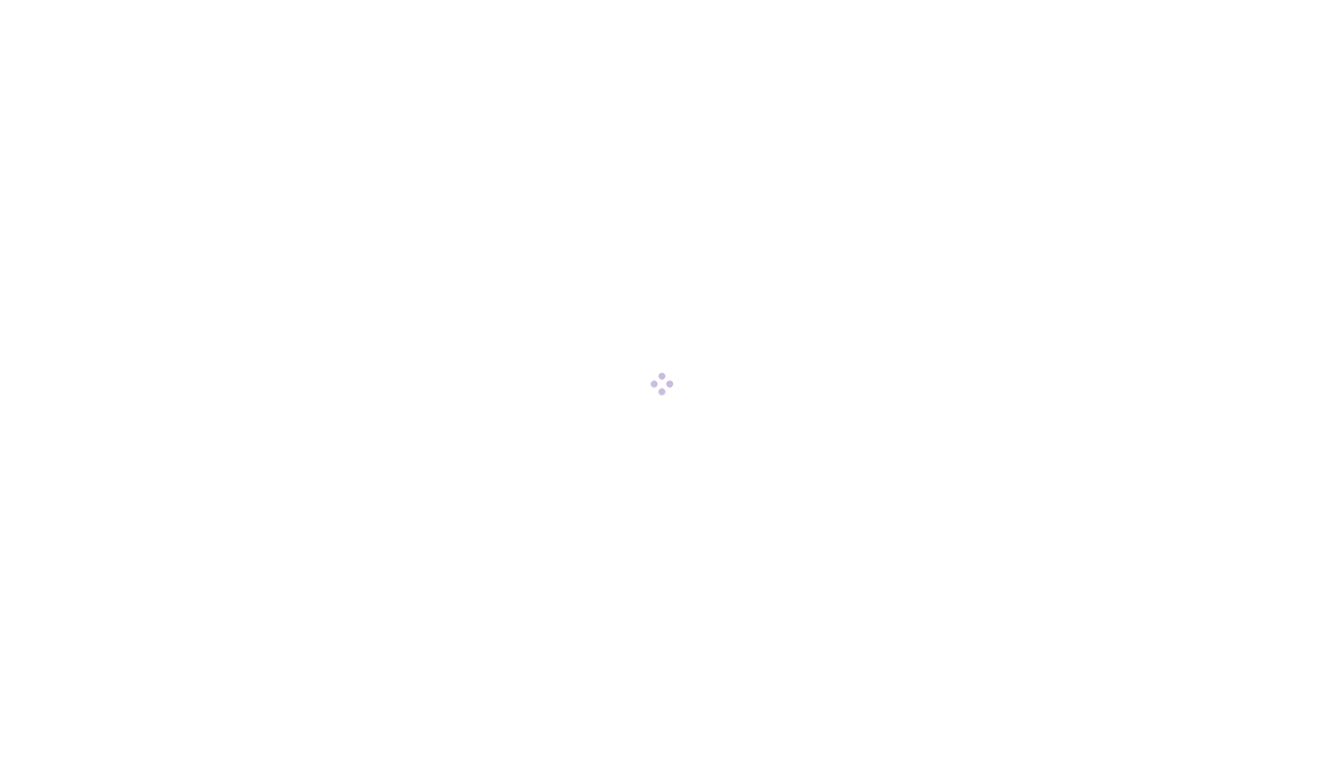 scroll, scrollTop: 0, scrollLeft: 0, axis: both 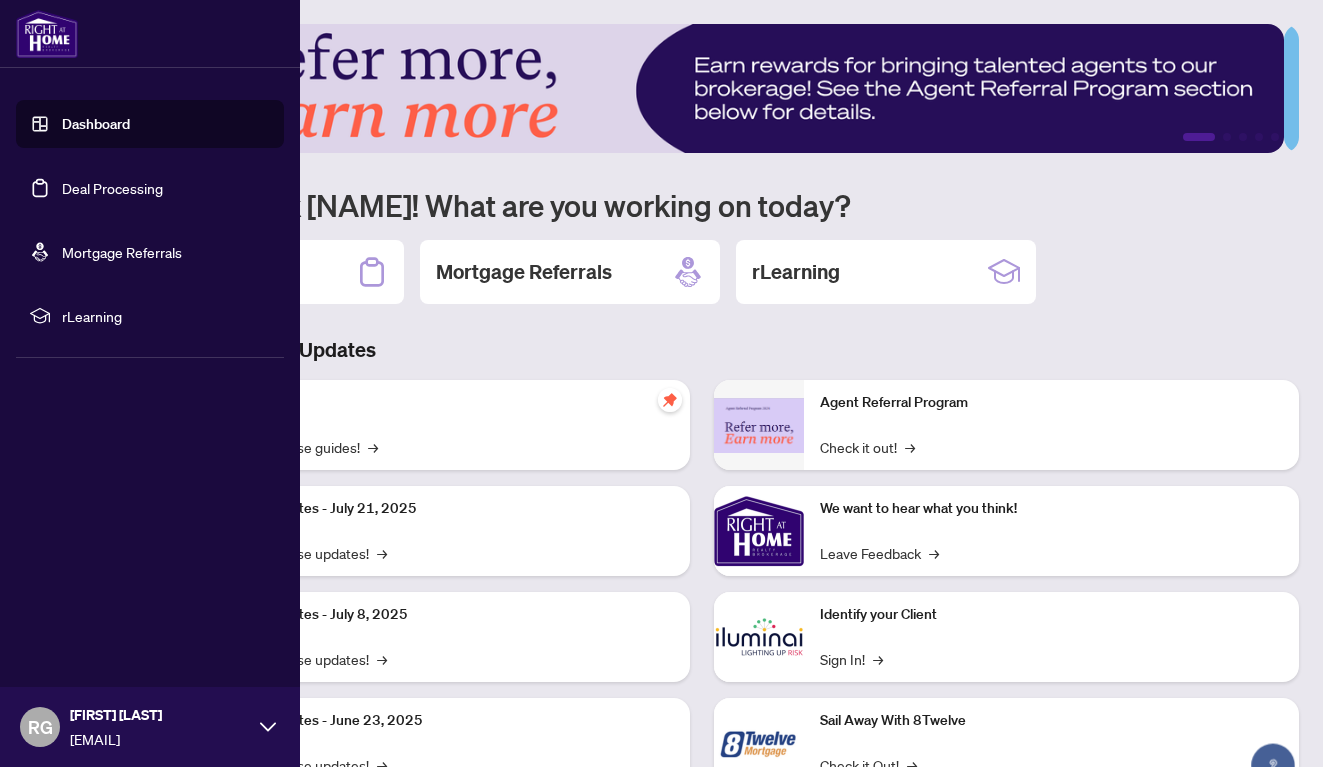click on "Deal Processing" at bounding box center (112, 188) 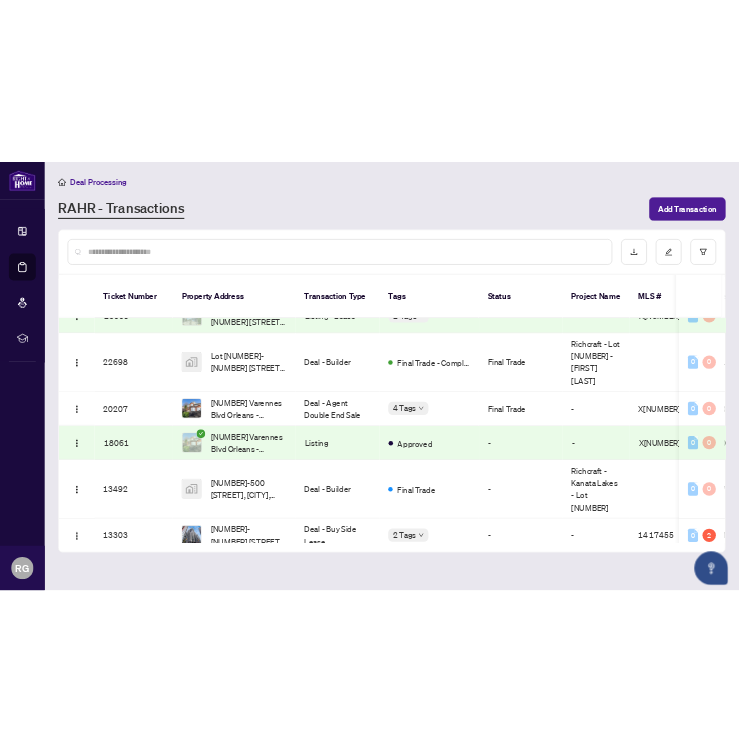 scroll, scrollTop: 805, scrollLeft: 0, axis: vertical 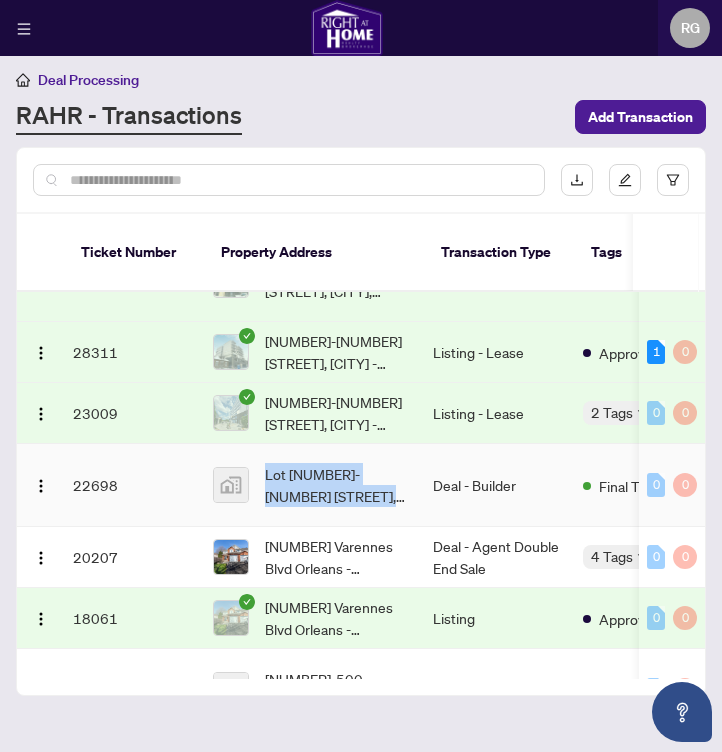 drag, startPoint x: 288, startPoint y: 467, endPoint x: 413, endPoint y: 495, distance: 128.09763 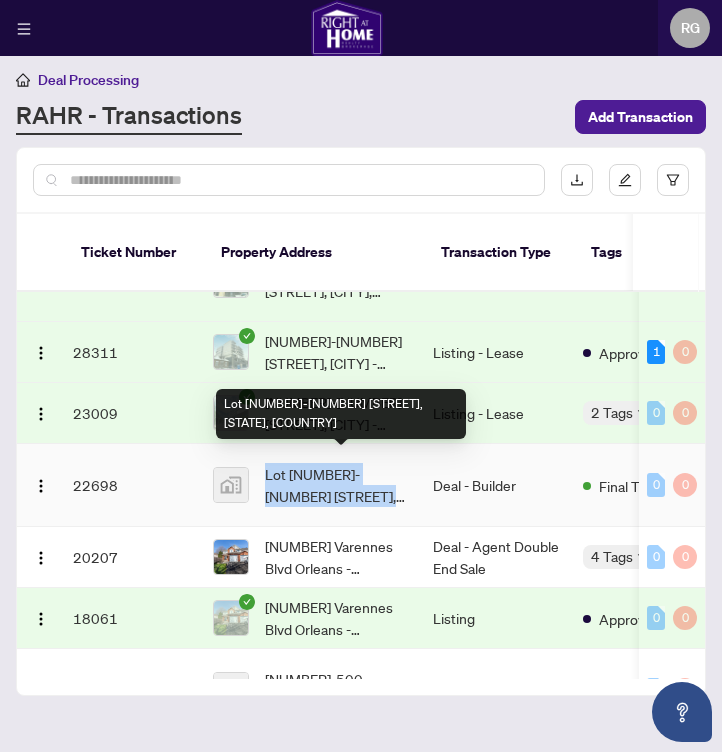 scroll, scrollTop: 452, scrollLeft: 0, axis: vertical 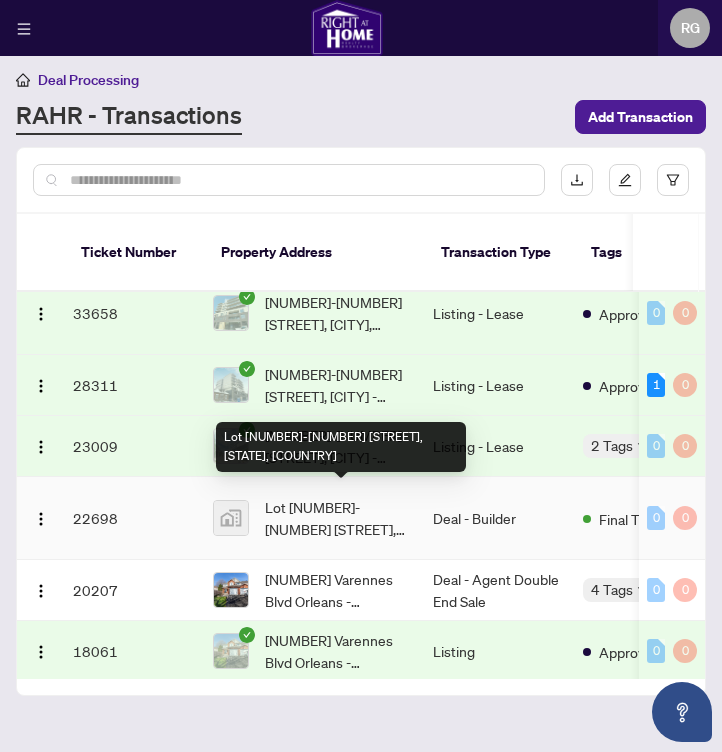 click on "Lot [NUMBER]-[NUMBER] [STREET], [STATE], [COUNTRY]" at bounding box center (341, 447) 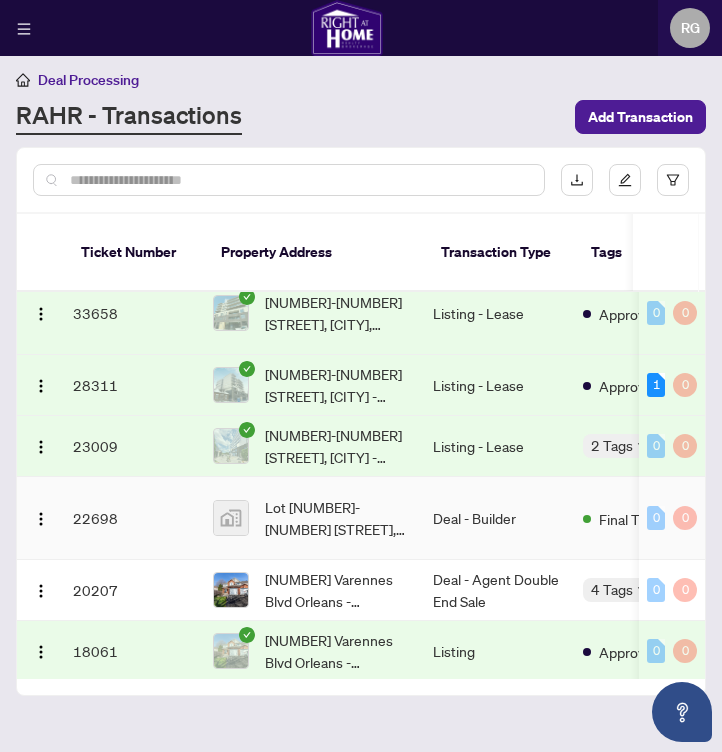 drag, startPoint x: 292, startPoint y: 478, endPoint x: 296, endPoint y: 467, distance: 11.7046995 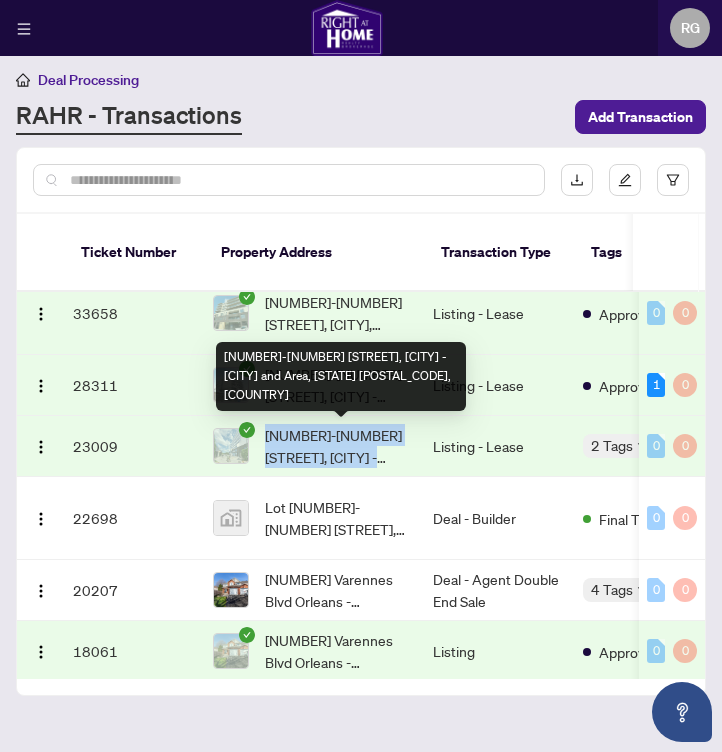 drag, startPoint x: 268, startPoint y: 439, endPoint x: 389, endPoint y: 463, distance: 123.35721 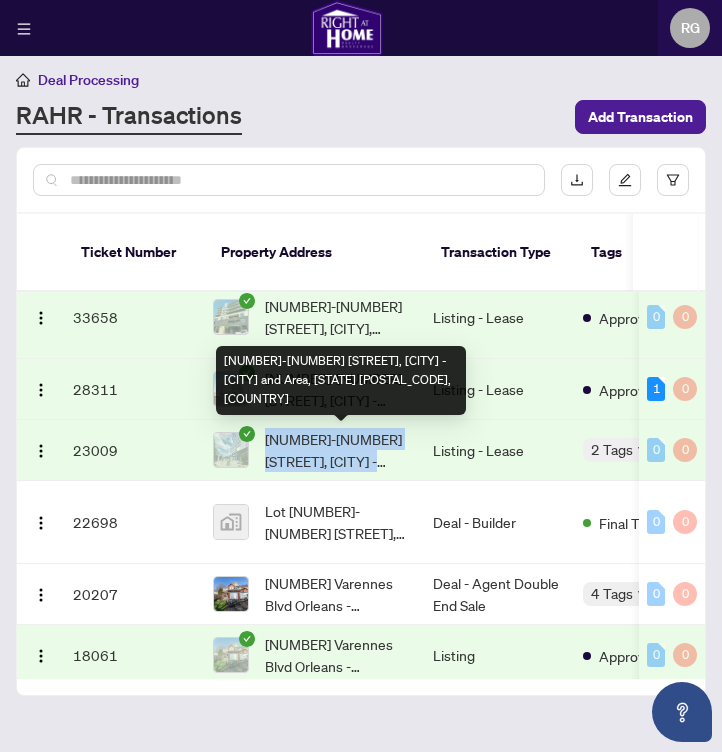 click on "[NUMBER]-[NUMBER] [STREET], [CITY] - [CITY] and Area, [STATE] [POSTAL_CODE], [COUNTRY]" at bounding box center (341, 450) 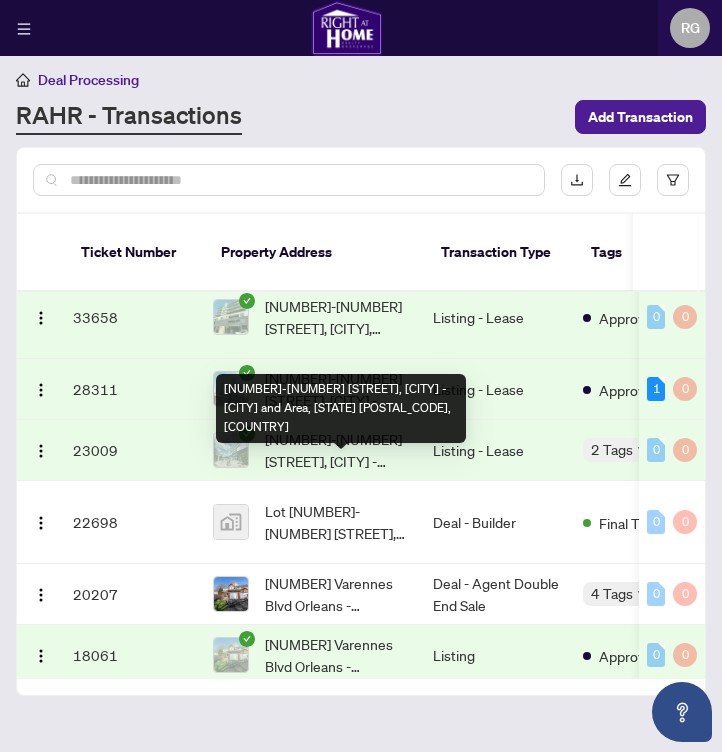 scroll, scrollTop: 420, scrollLeft: 0, axis: vertical 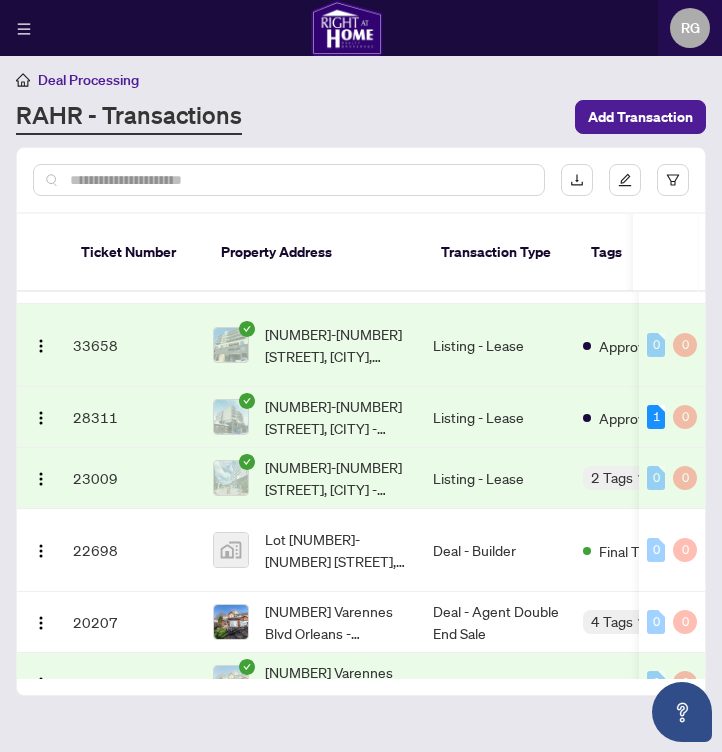 click on "[NUMBER]-[NUMBER] [STREET], [CITY] - [CITY] and Area, [STATE] [POSTAL_CODE], [COUNTRY]" at bounding box center [315, 478] 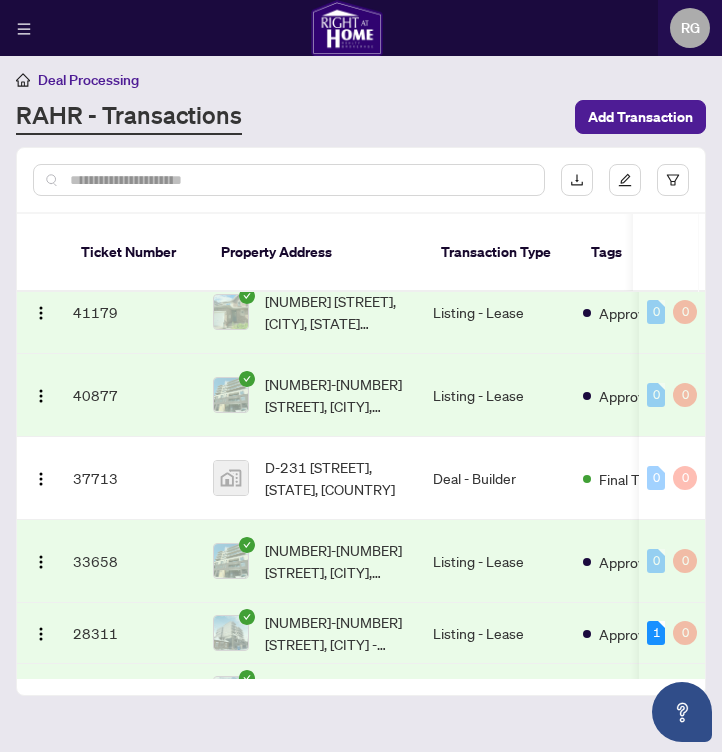 scroll, scrollTop: 200, scrollLeft: 0, axis: vertical 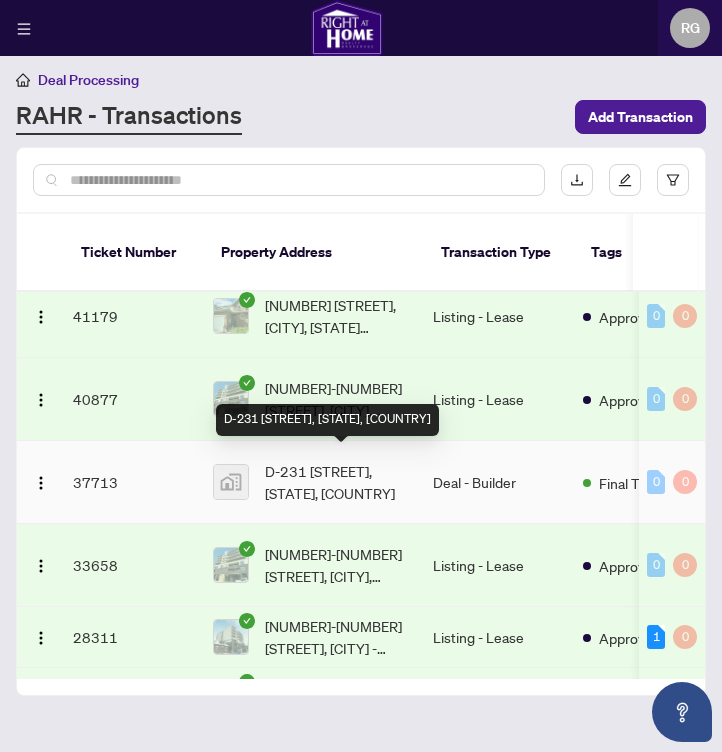 drag, startPoint x: 269, startPoint y: 460, endPoint x: 398, endPoint y: 491, distance: 132.67253 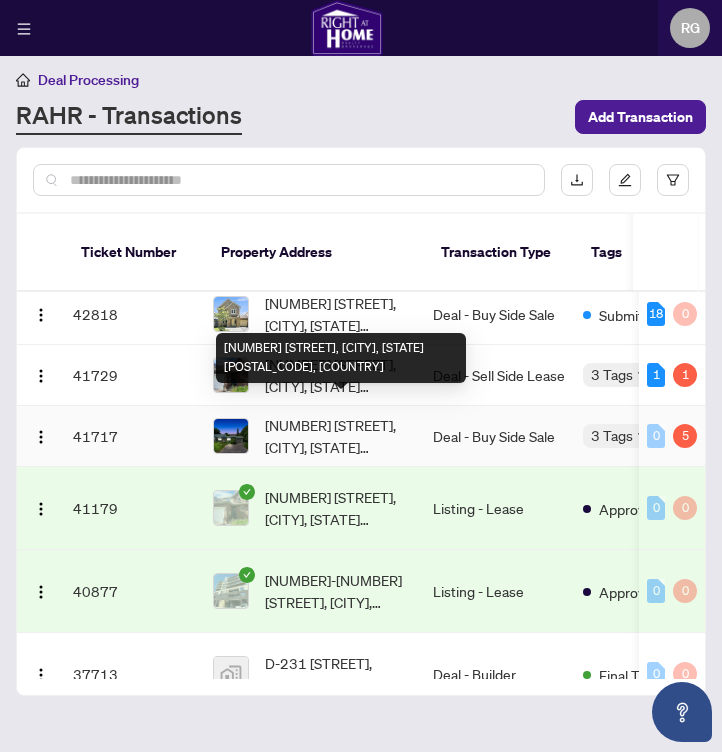 scroll, scrollTop: 0, scrollLeft: 0, axis: both 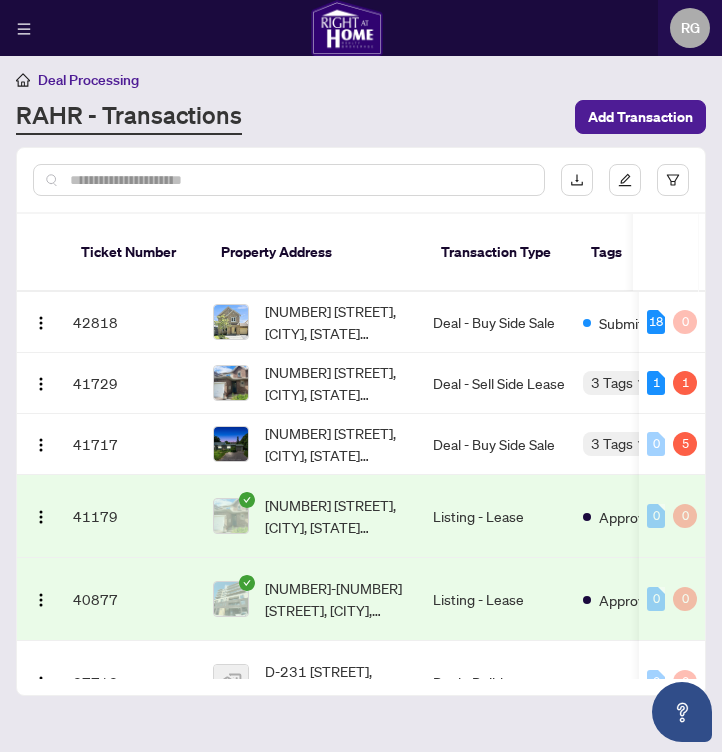 click on "[NUMBER] [STREET], [CITY], [STATE] [POSTAL_CODE], [COUNTRY]" at bounding box center [341, 516] 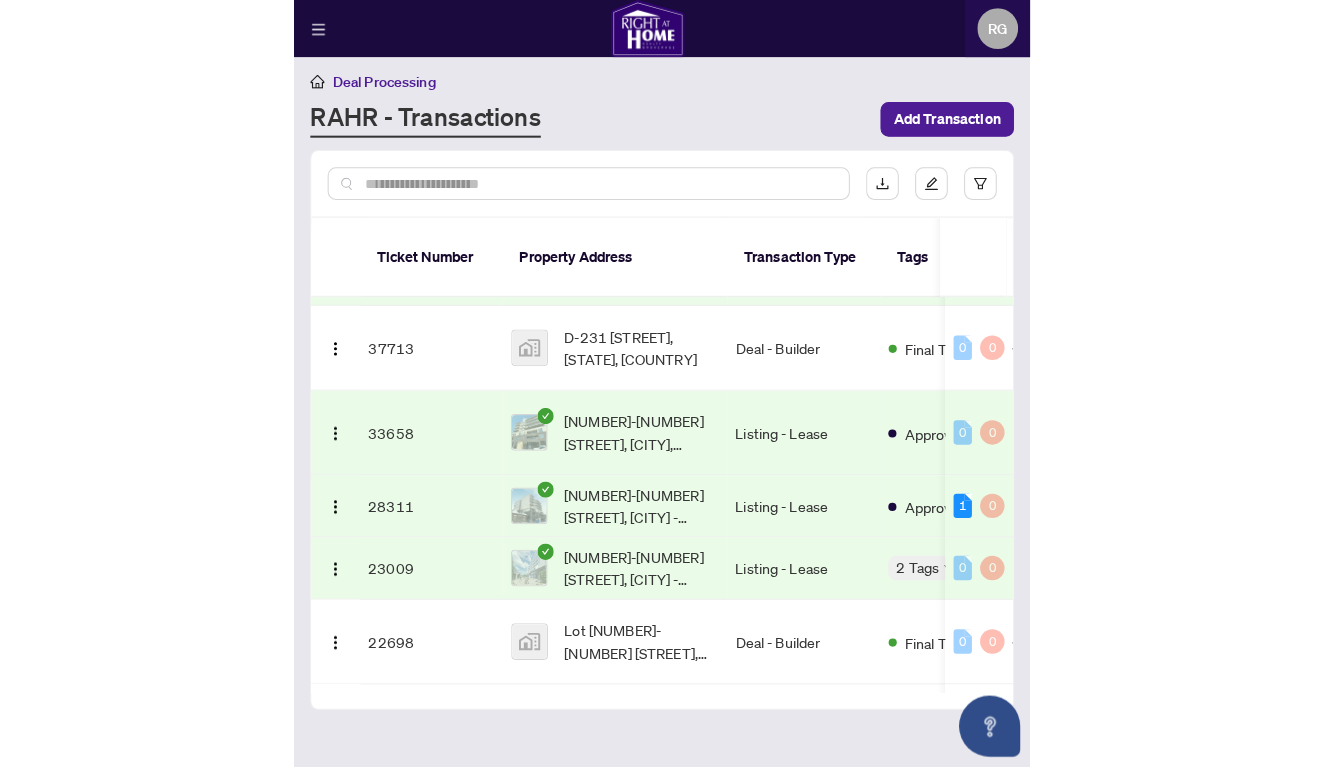 scroll, scrollTop: 0, scrollLeft: 0, axis: both 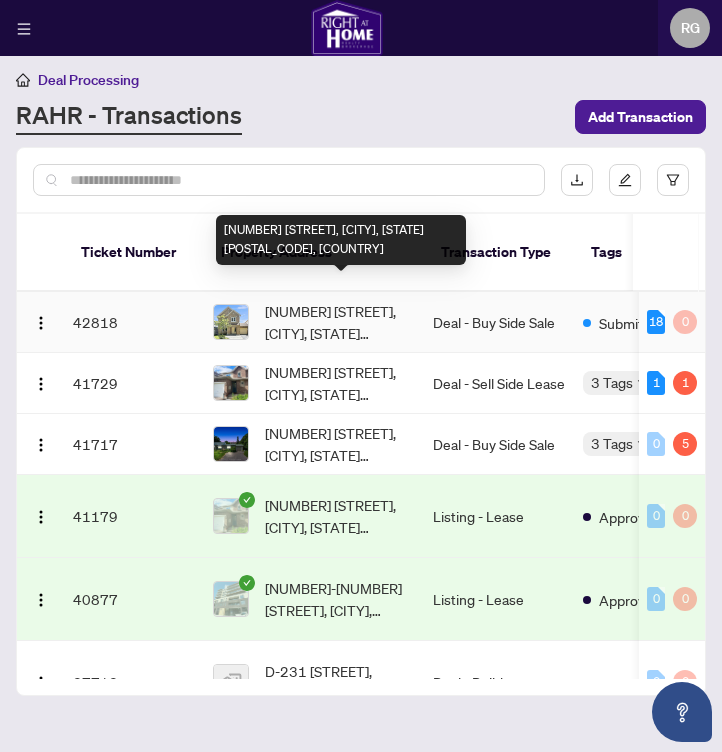 click on "[NUMBER] [STREET], [CITY], [STATE] [POSTAL_CODE], [COUNTRY]" at bounding box center (341, 322) 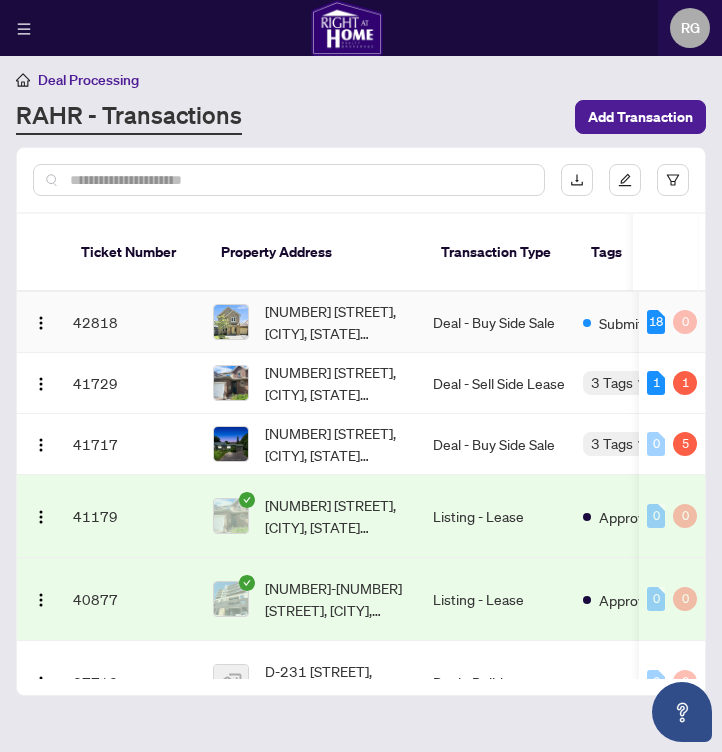 click at bounding box center (231, 322) 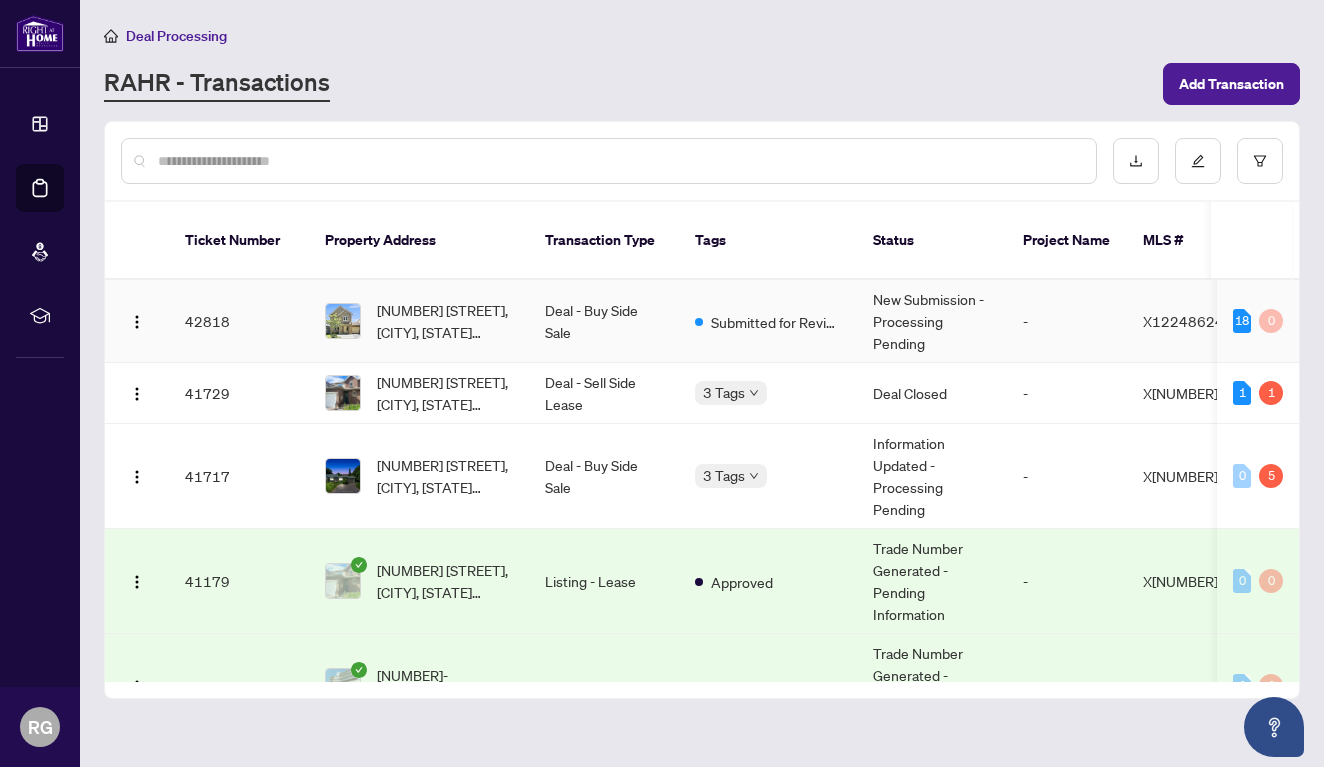 drag, startPoint x: 287, startPoint y: 285, endPoint x: 309, endPoint y: 293, distance: 23.409399 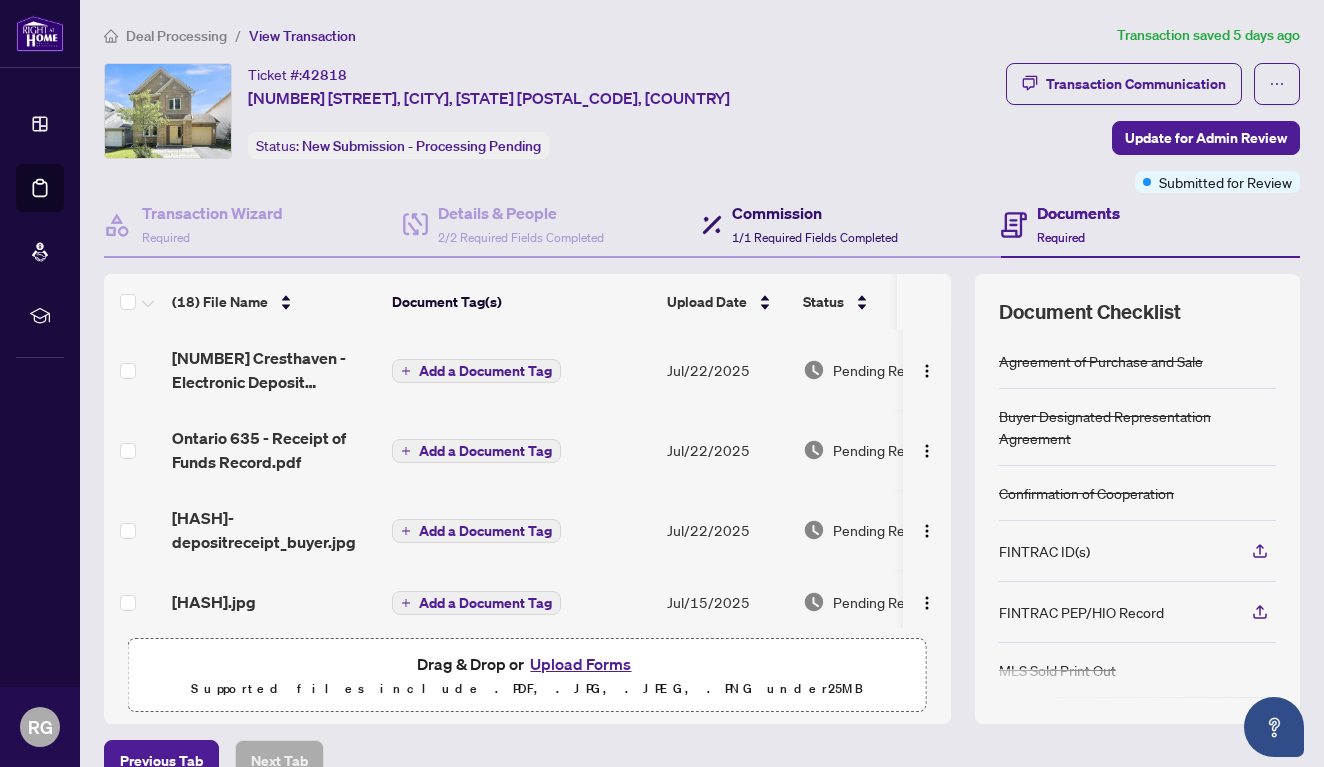 click on "Commission 1/1 Required Fields Completed" at bounding box center [815, 224] 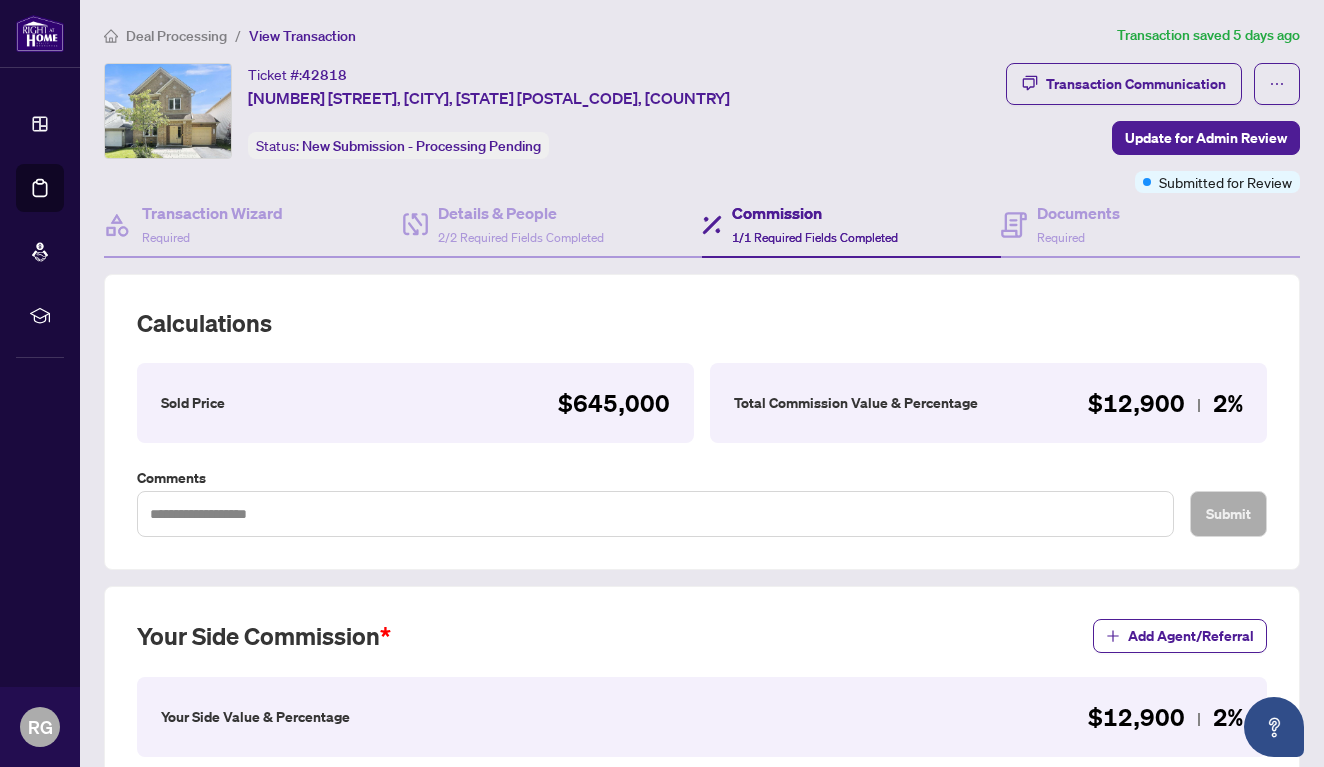 scroll, scrollTop: 465, scrollLeft: 0, axis: vertical 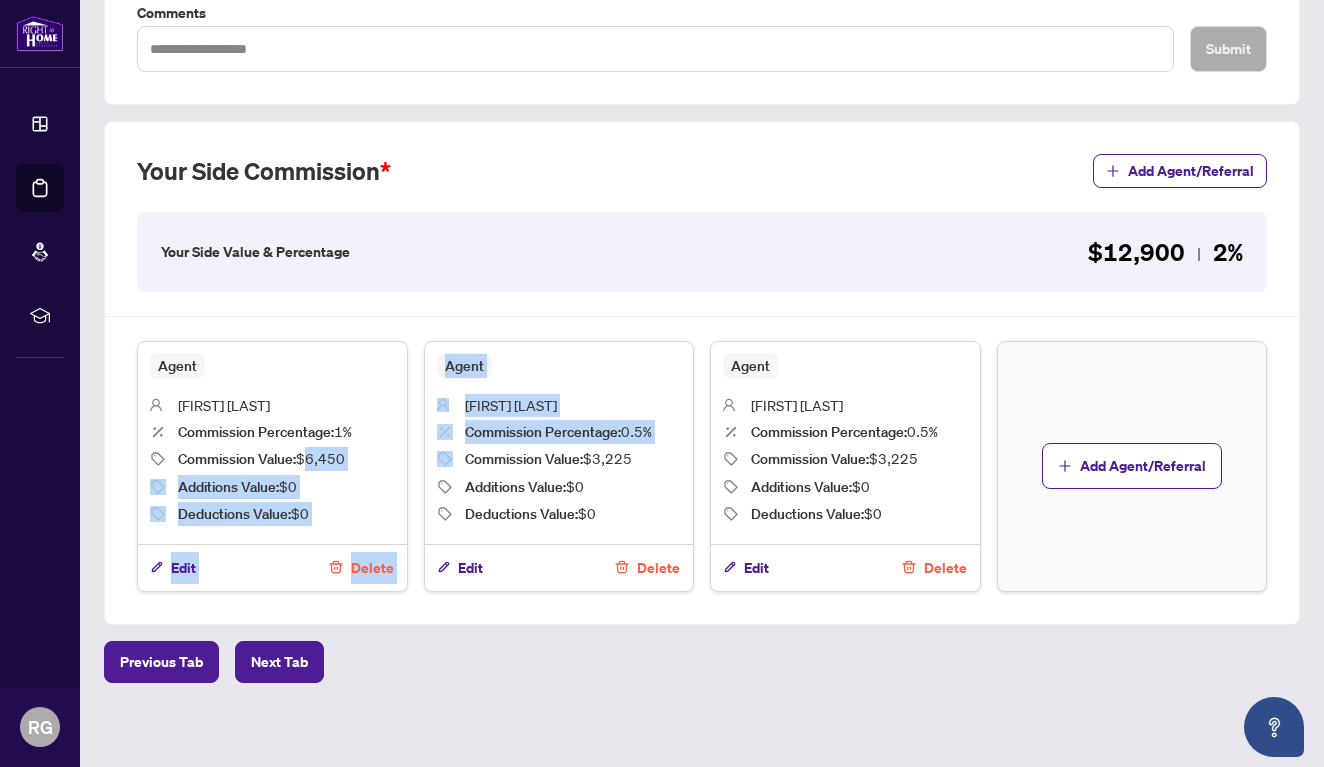 drag, startPoint x: 310, startPoint y: 461, endPoint x: 591, endPoint y: 479, distance: 281.57593 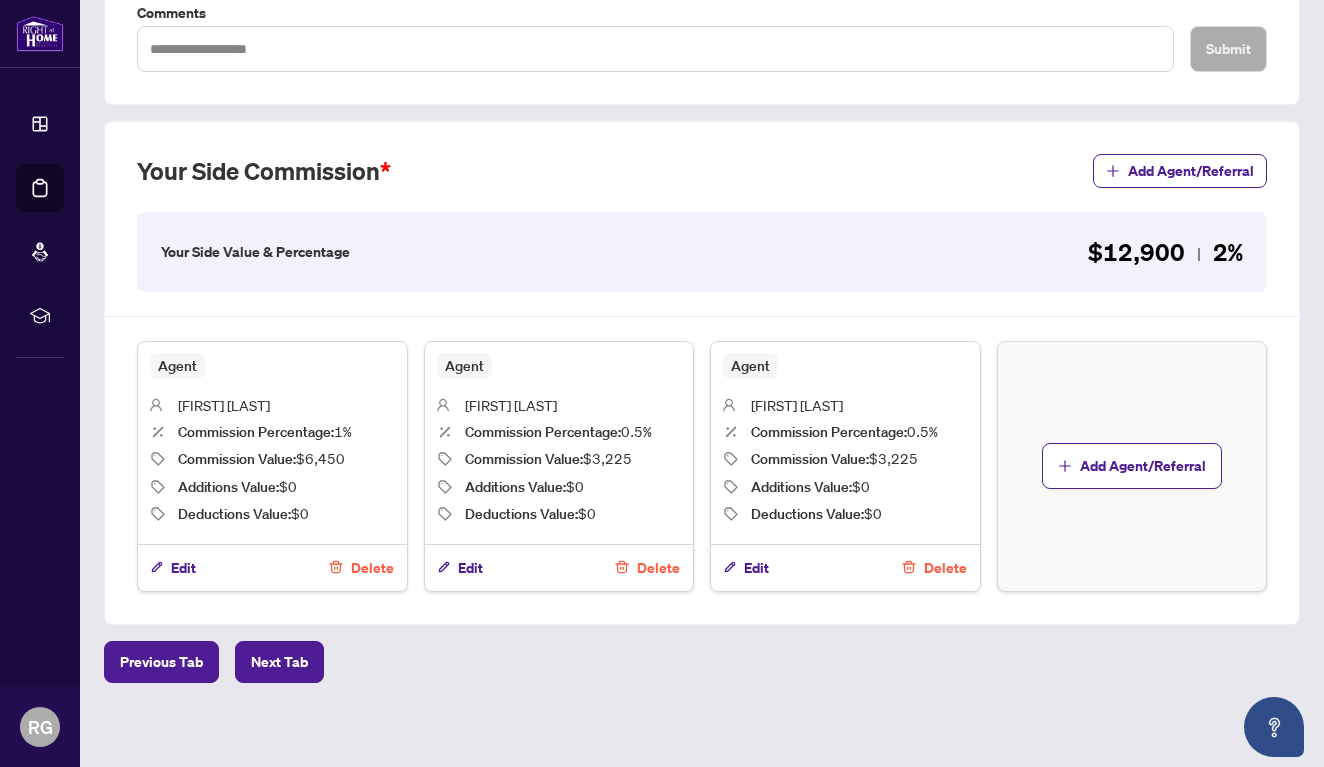 click on "Commission Value  :  $3,225" at bounding box center (559, 459) 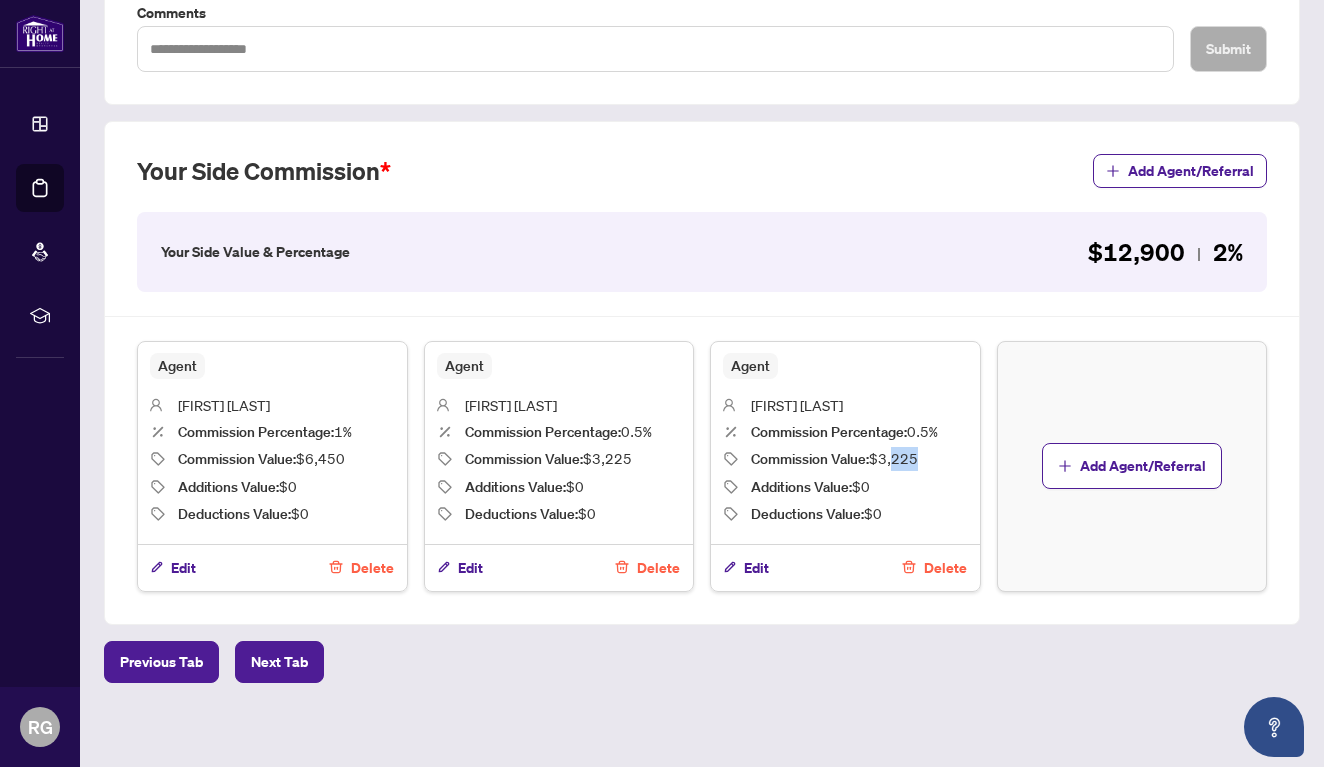 click on "Commission Value  :  $3,225" at bounding box center (845, 459) 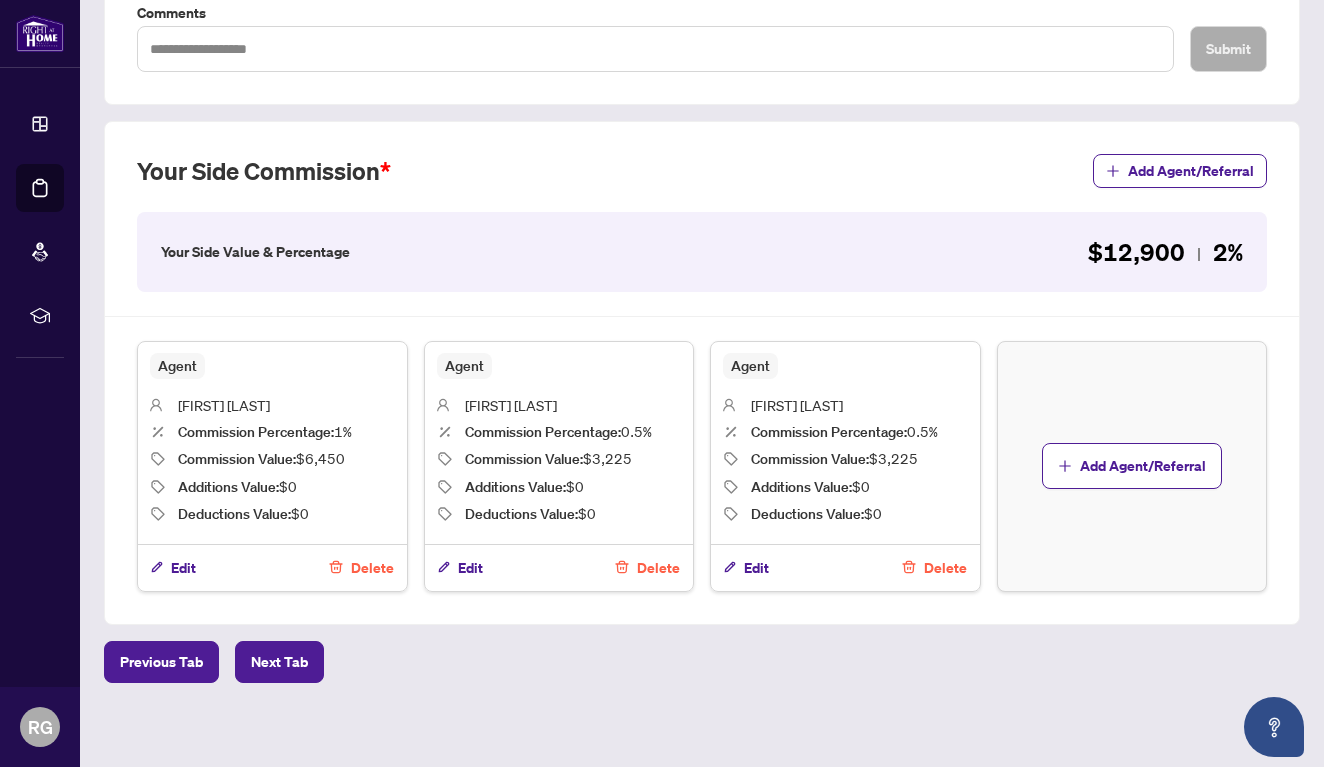 scroll, scrollTop: 0, scrollLeft: 0, axis: both 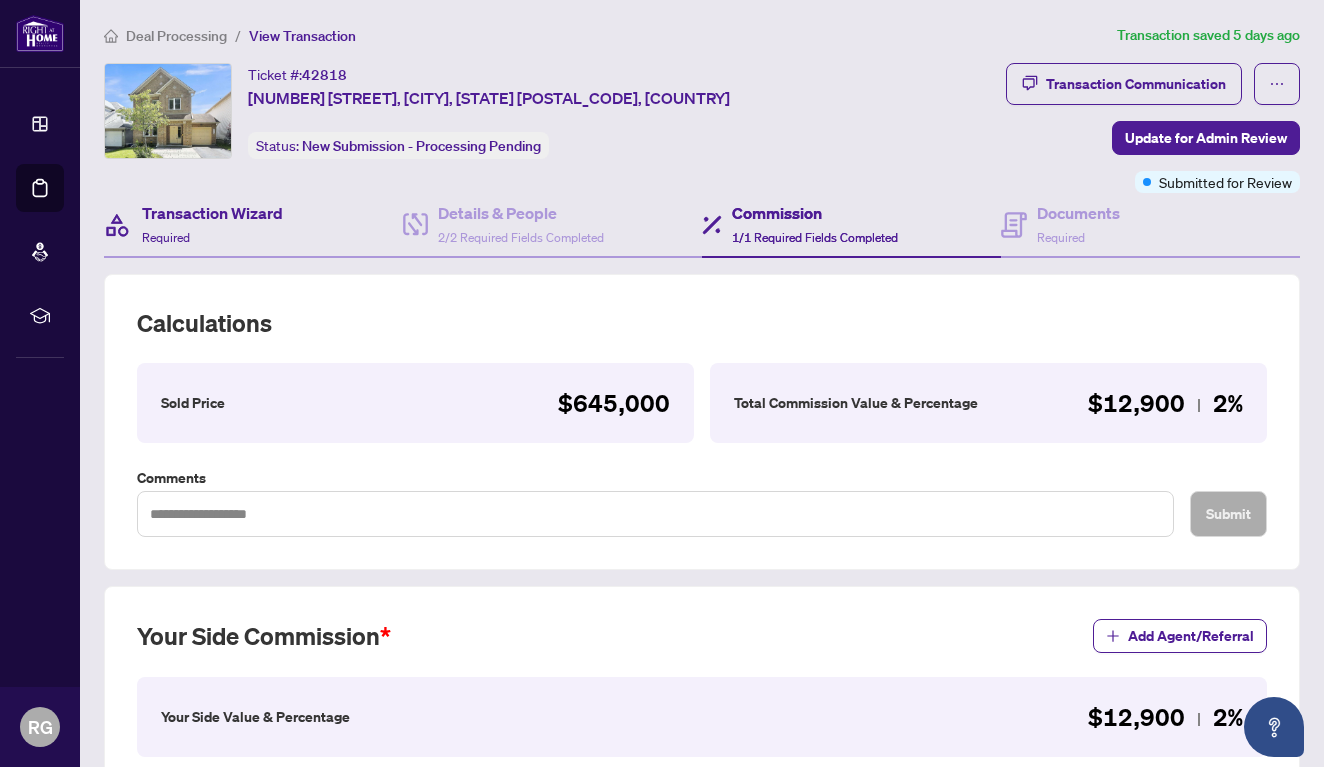 click on "Transaction Wizard Required" at bounding box center (253, 225) 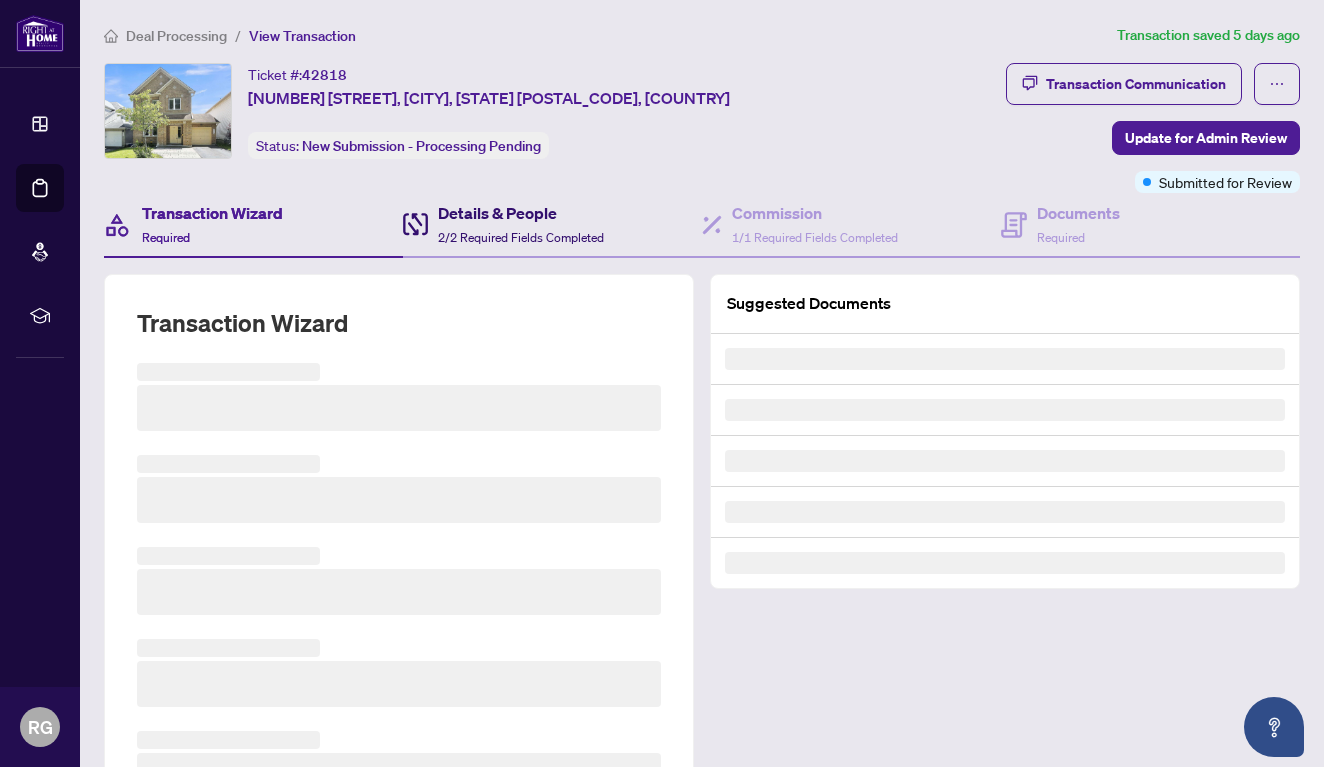 click on "Details & People" at bounding box center (521, 213) 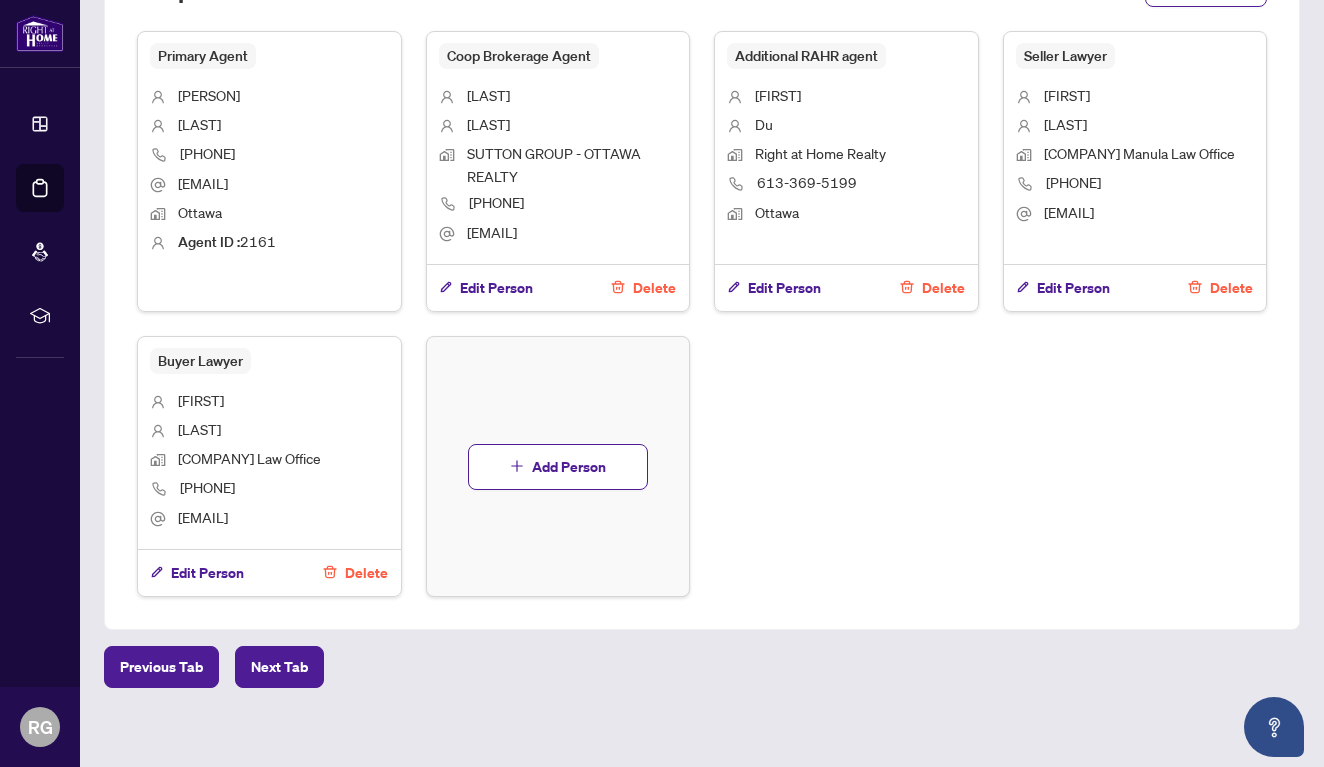 scroll, scrollTop: 1215, scrollLeft: 0, axis: vertical 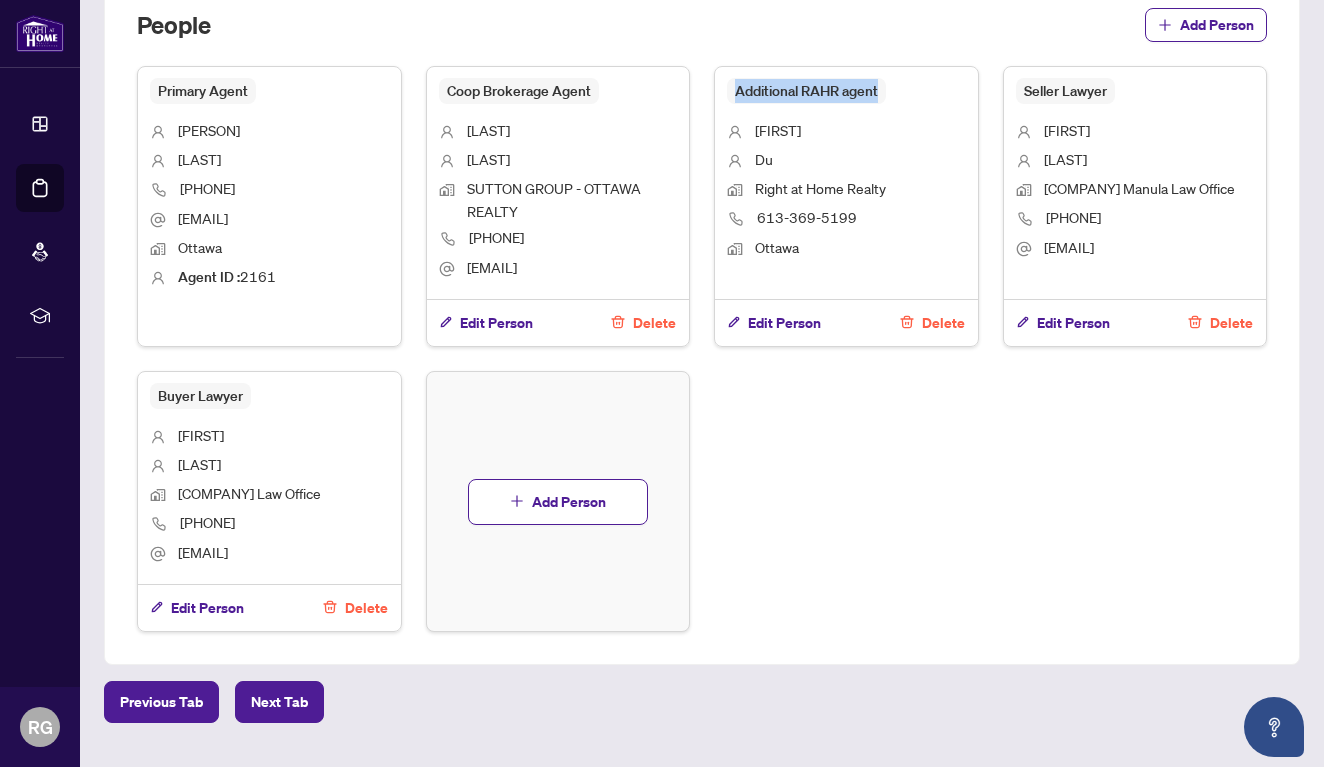 drag, startPoint x: 762, startPoint y: 88, endPoint x: 909, endPoint y: 94, distance: 147.12239 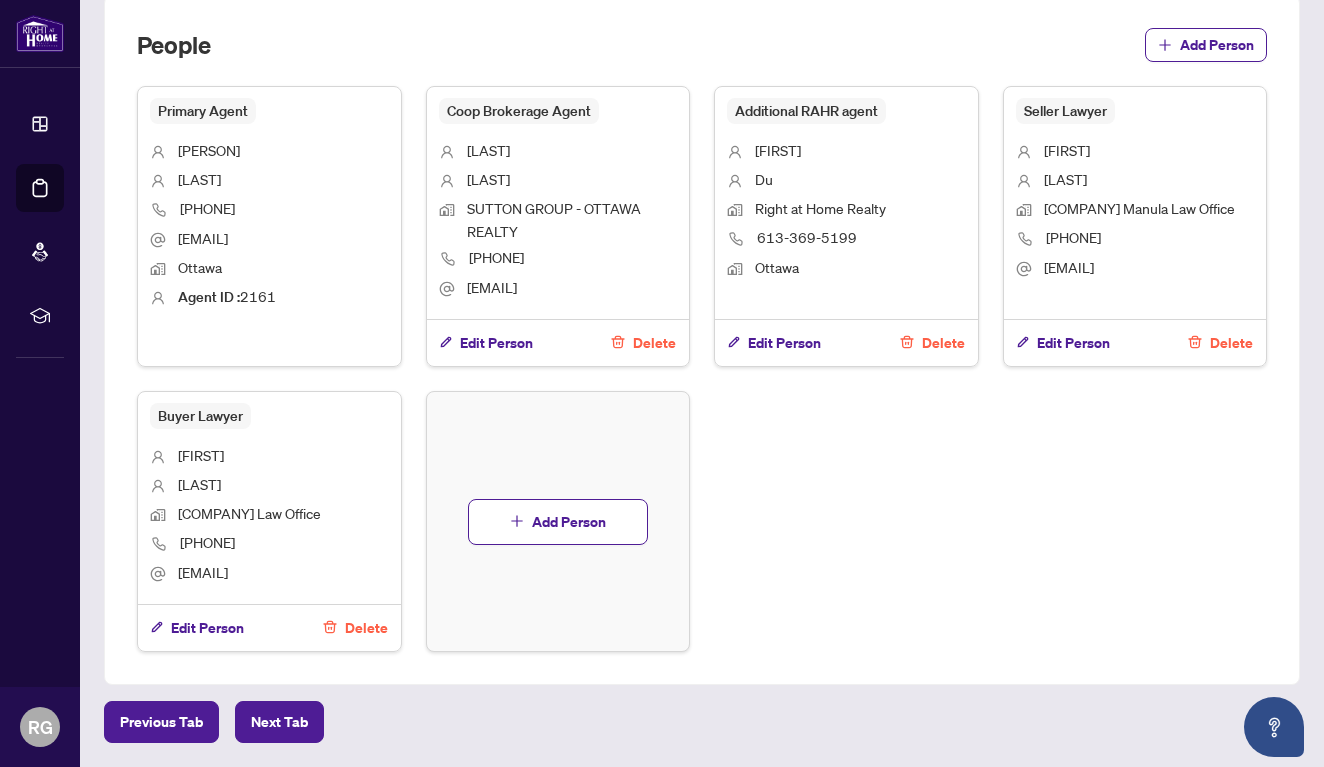 scroll, scrollTop: 0, scrollLeft: 0, axis: both 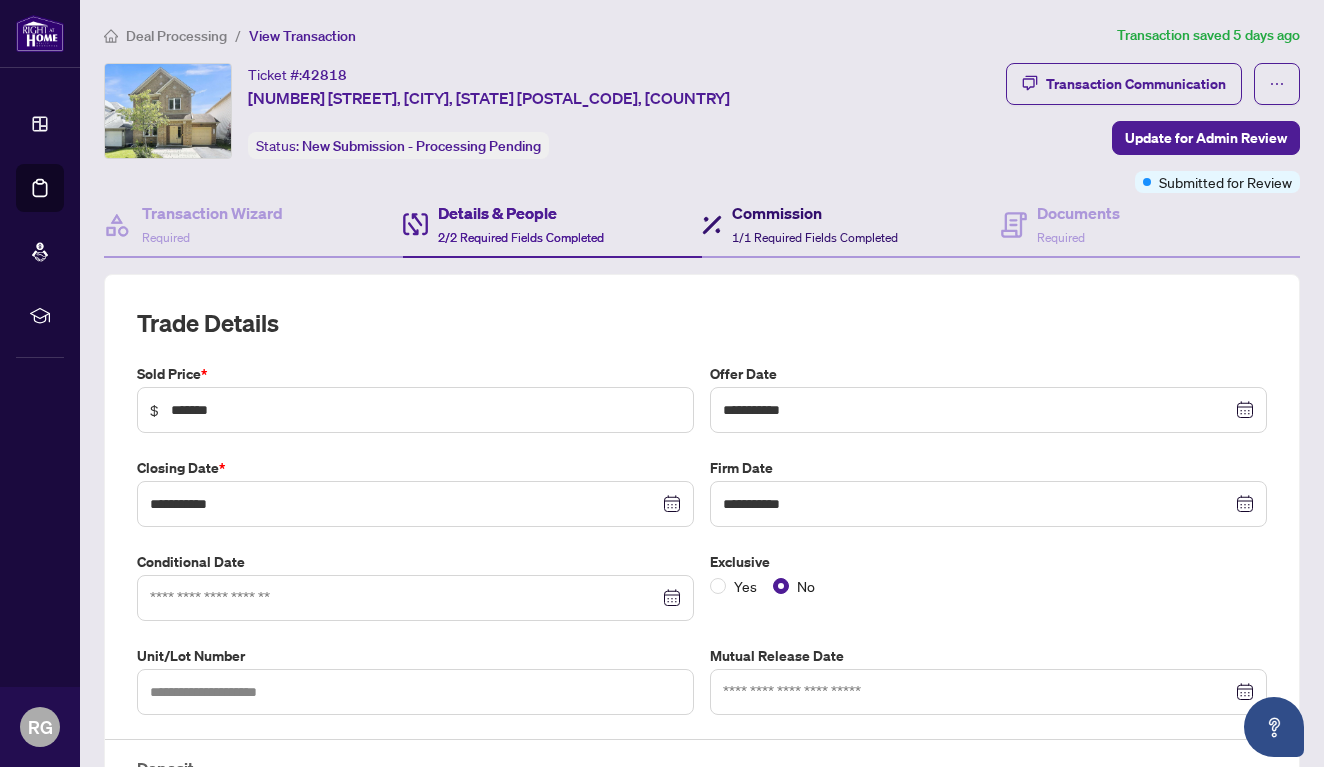 click on "Commission" at bounding box center (815, 213) 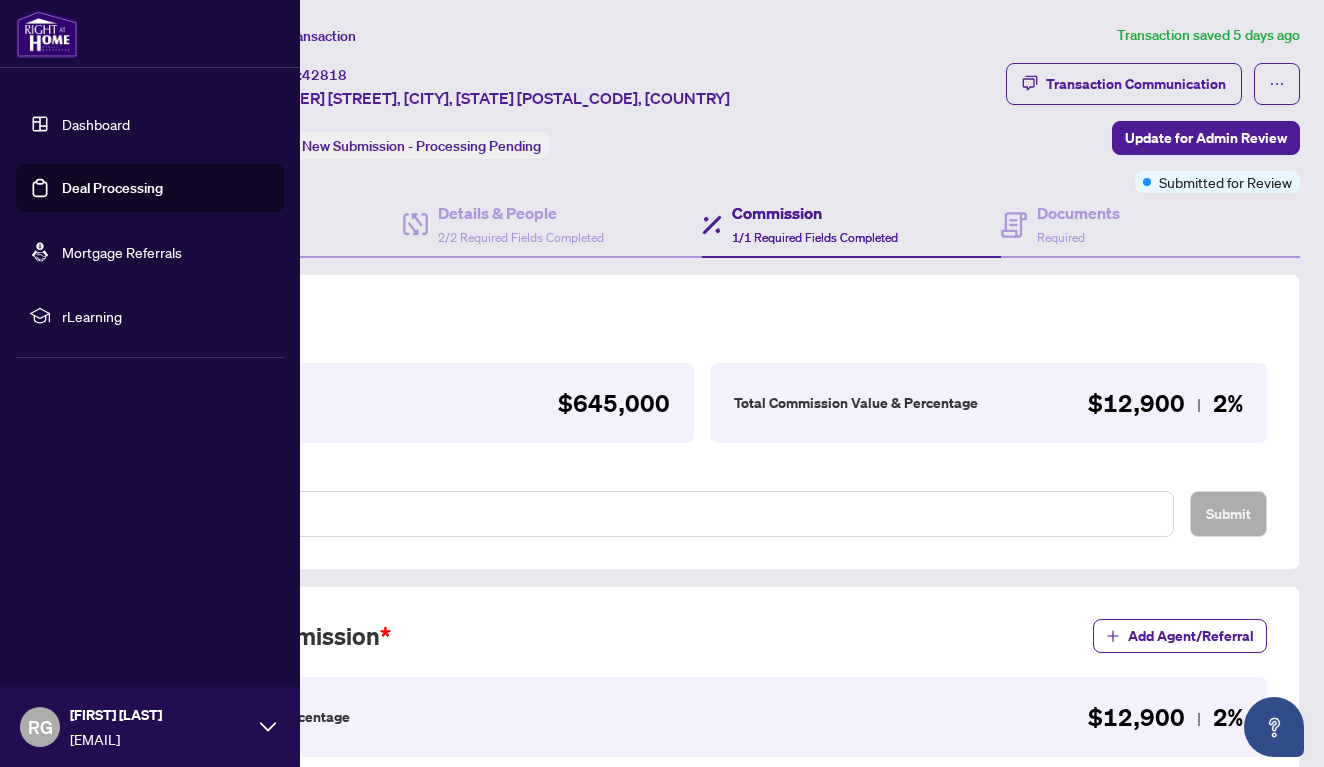 click on "Deal Processing" at bounding box center [112, 188] 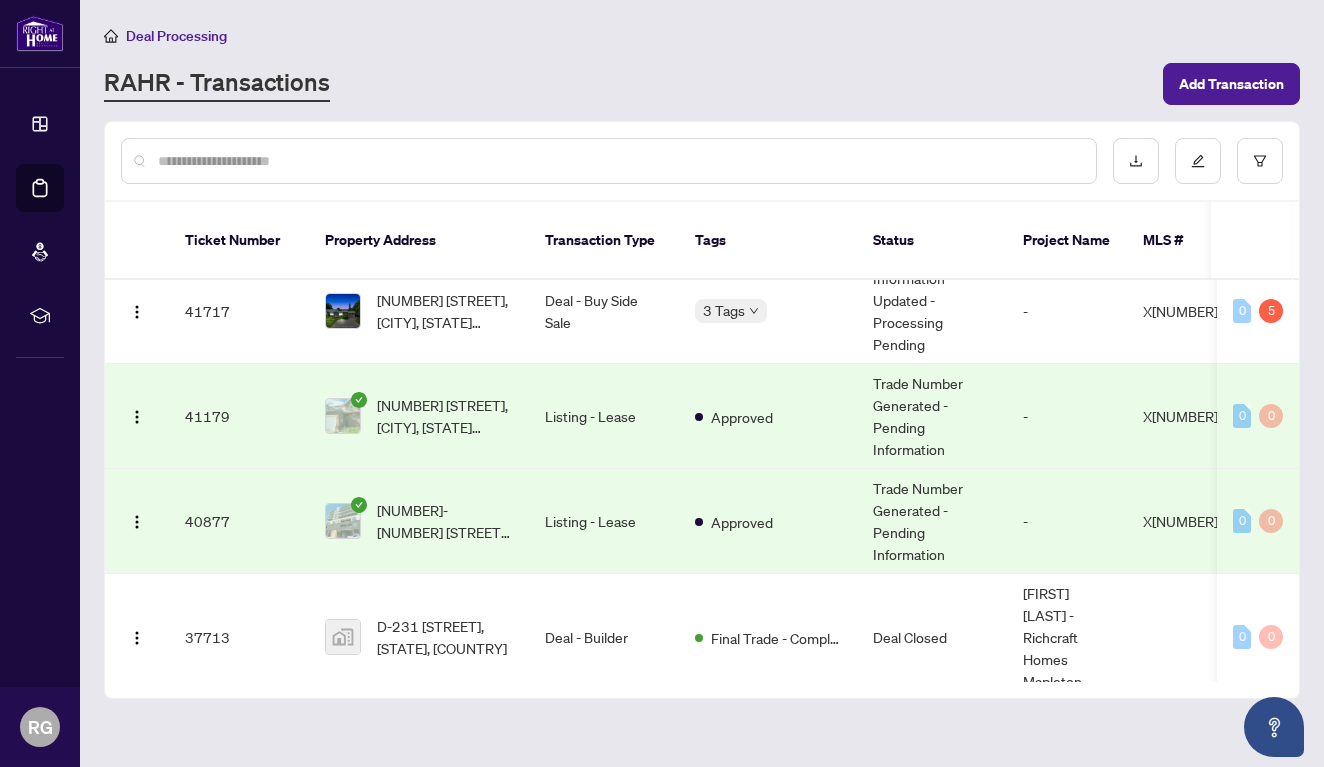 scroll, scrollTop: 5, scrollLeft: 0, axis: vertical 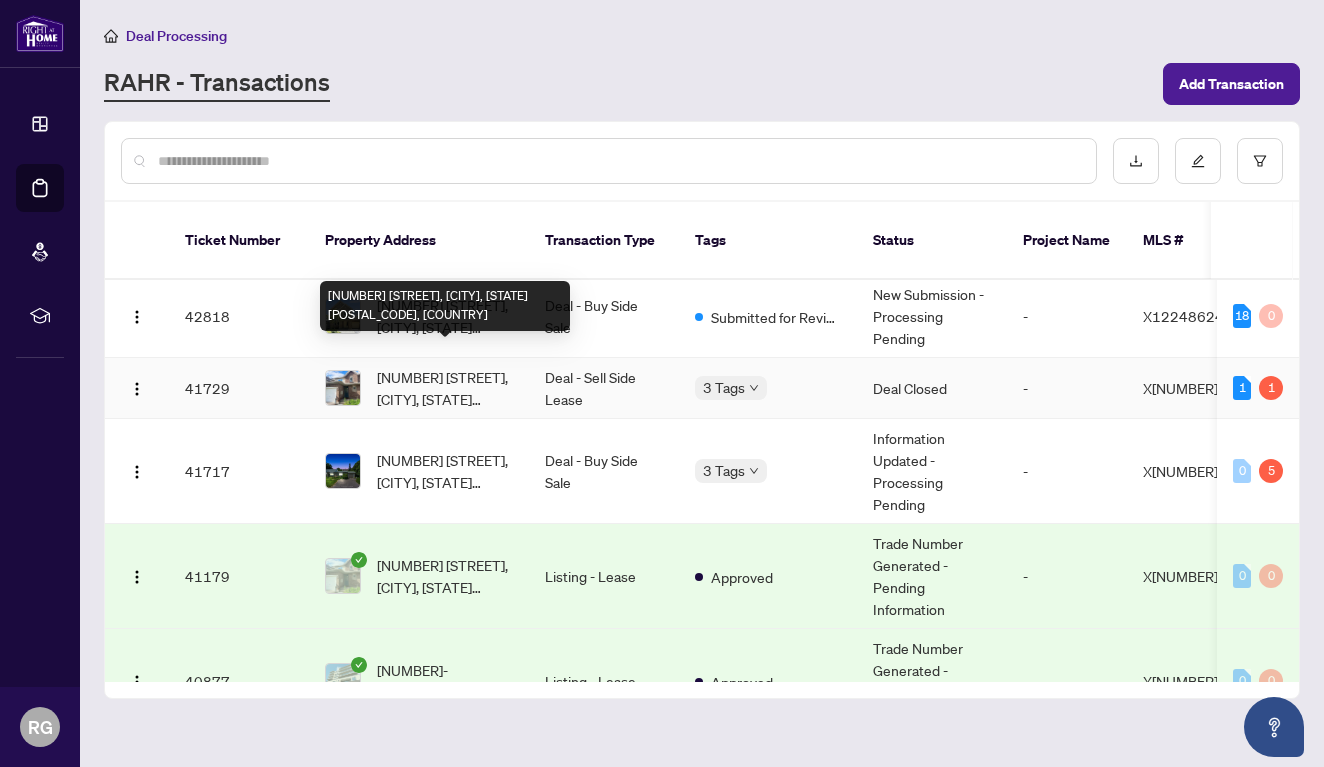 click on "[NUMBER] [STREET], [CITY], [STATE] [POSTAL_CODE], [COUNTRY]" at bounding box center (445, 388) 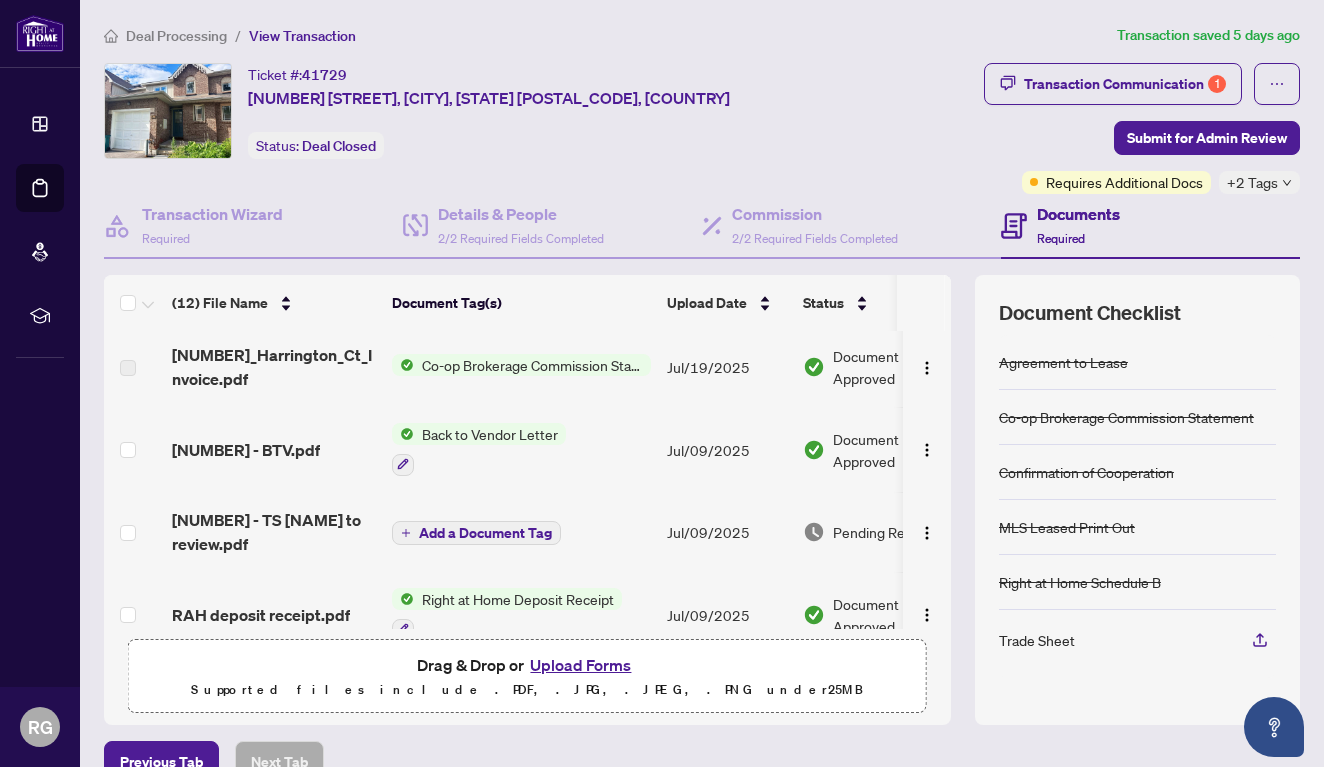scroll, scrollTop: 8, scrollLeft: 0, axis: vertical 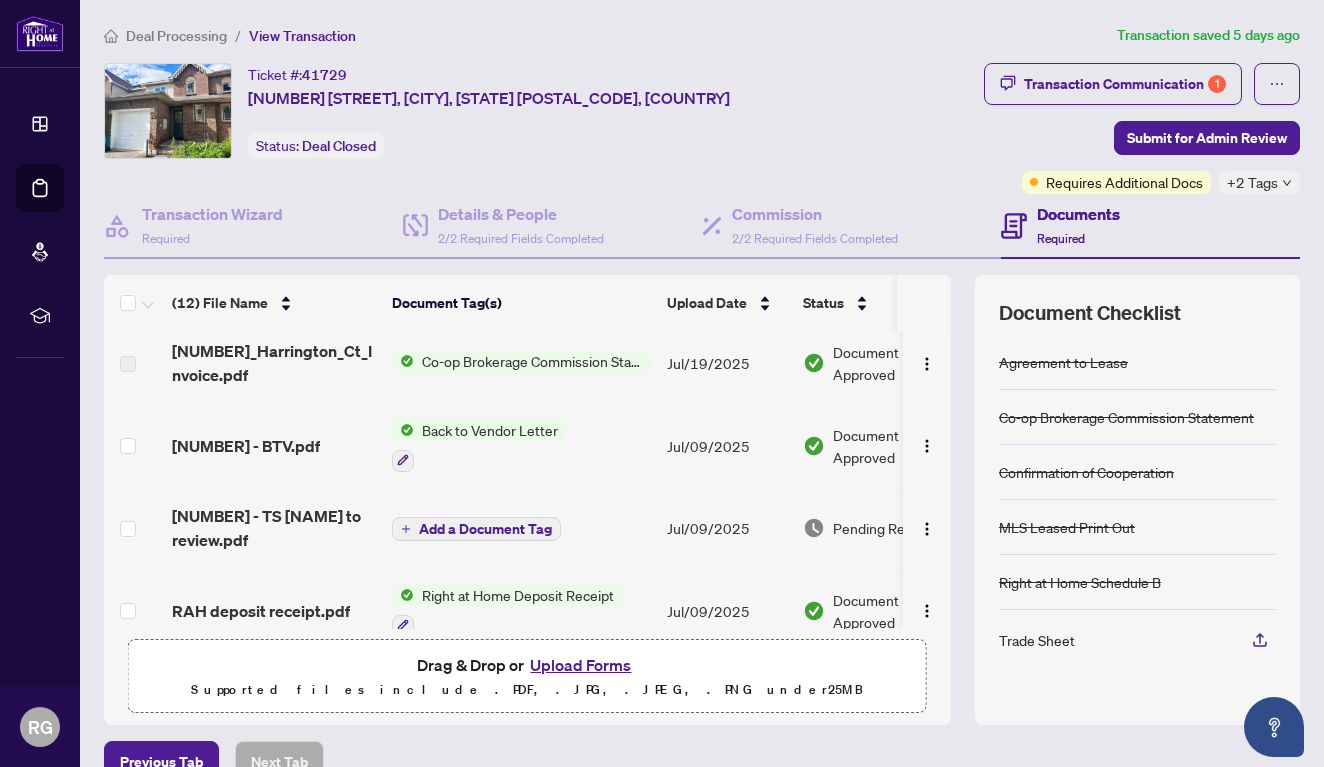 click on "Requires Additional Docs" at bounding box center [1124, 182] 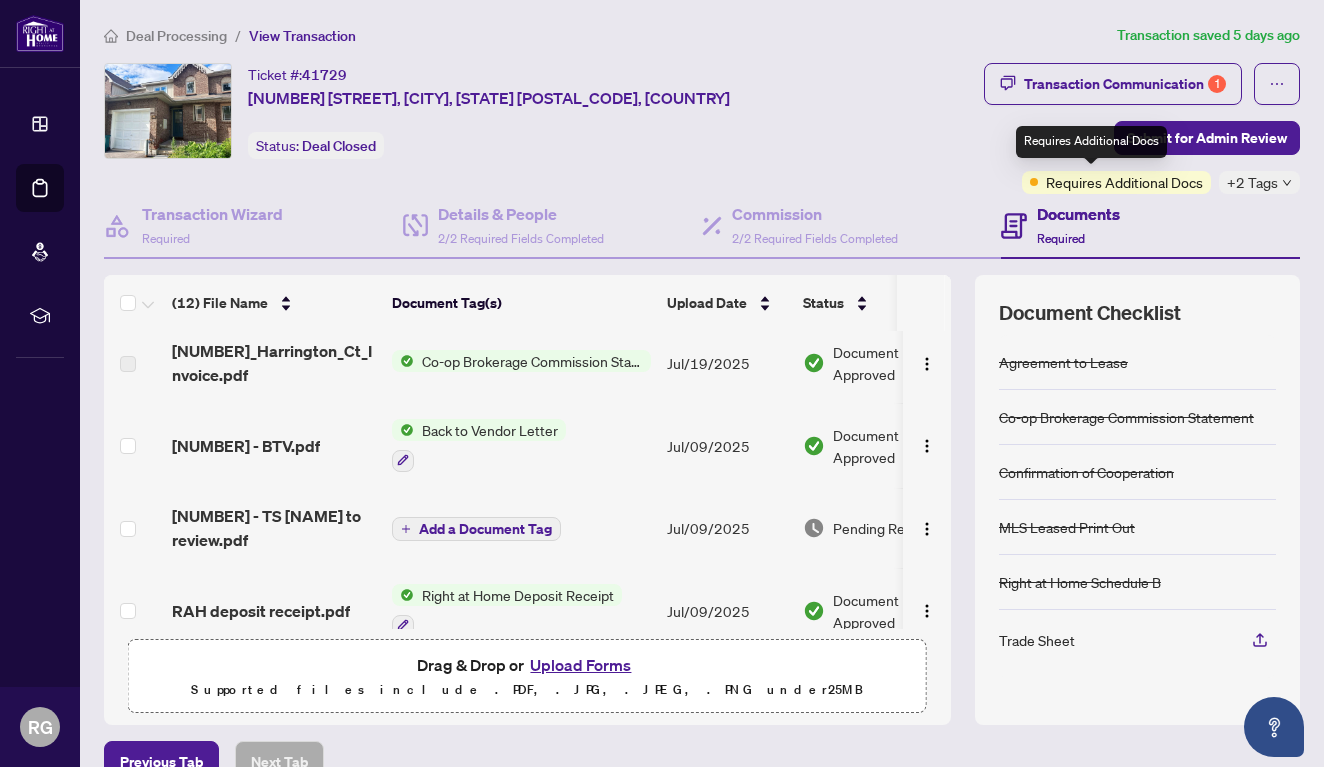 scroll, scrollTop: 687, scrollLeft: 0, axis: vertical 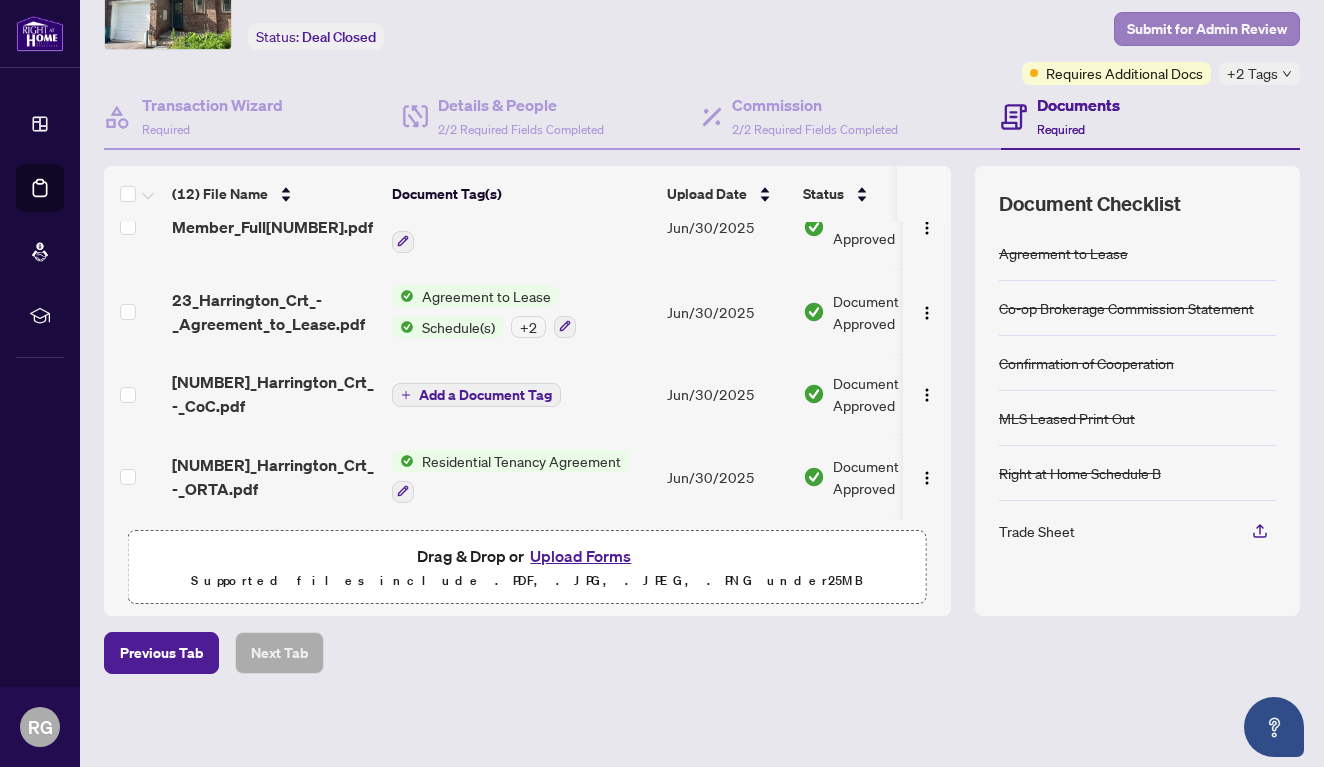 click on "Submit for Admin Review" at bounding box center (1207, 29) 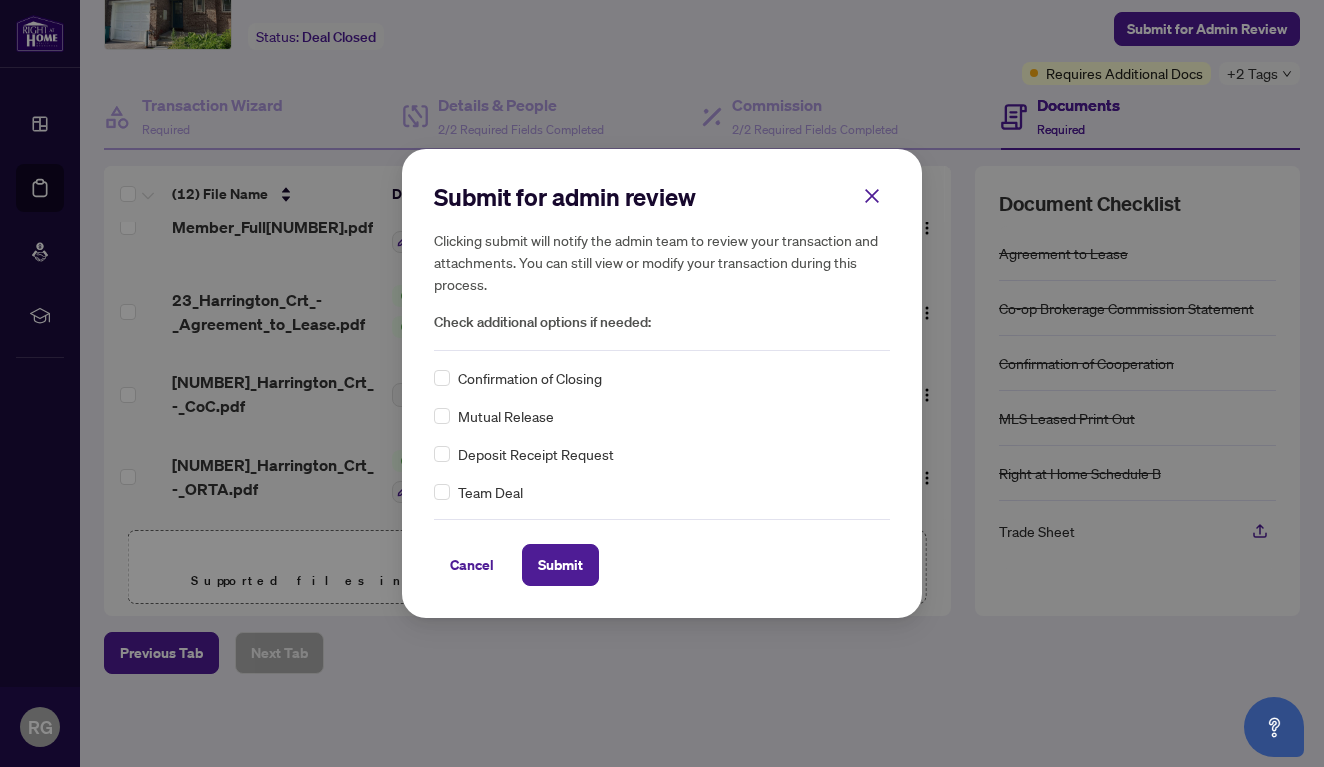 click on "Submit for admin review Clicking submit will notify the admin team to review your transaction and attachments. You can still view or modify your transaction during this process.   Check additional options if needed: Confirmation of Closing Mutual Release Deposit Receipt Request Team Deal Cancel Submit Cancel OK" at bounding box center (662, 383) 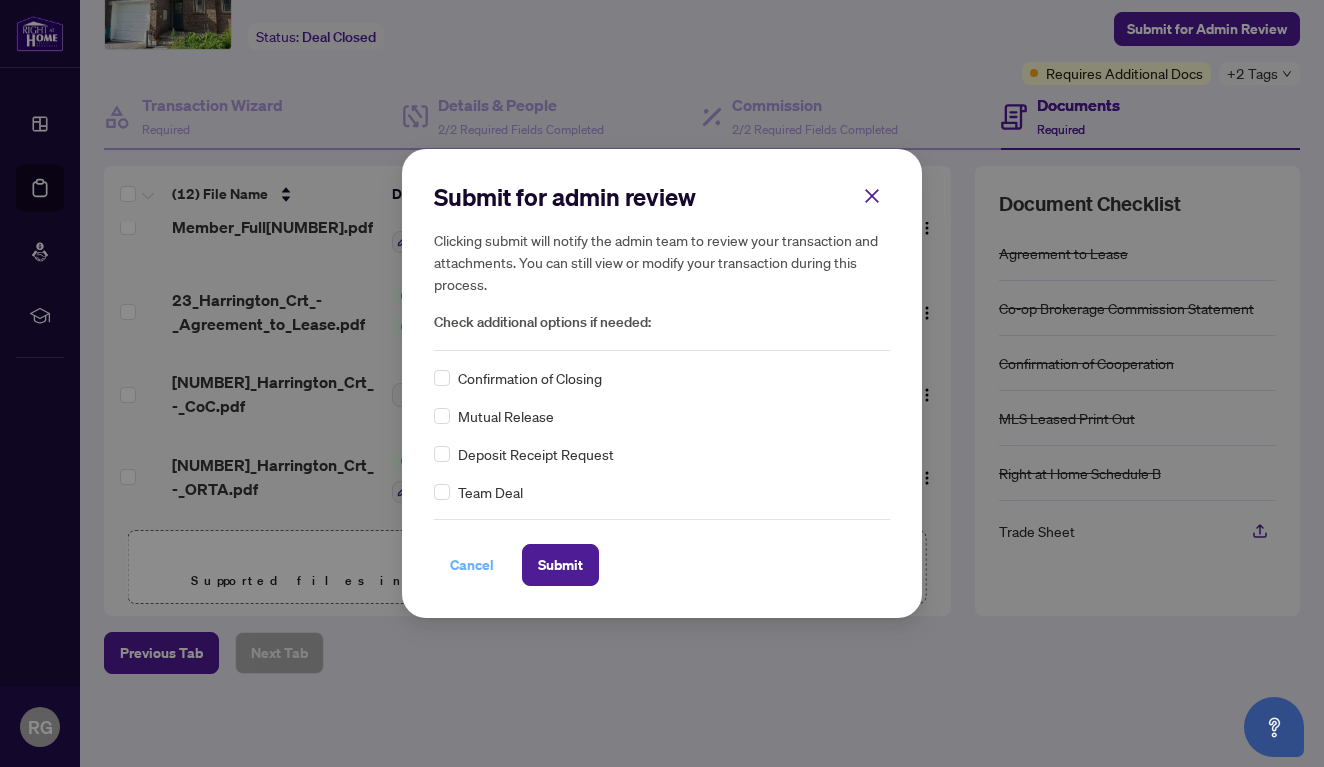 click on "Cancel" at bounding box center (472, 565) 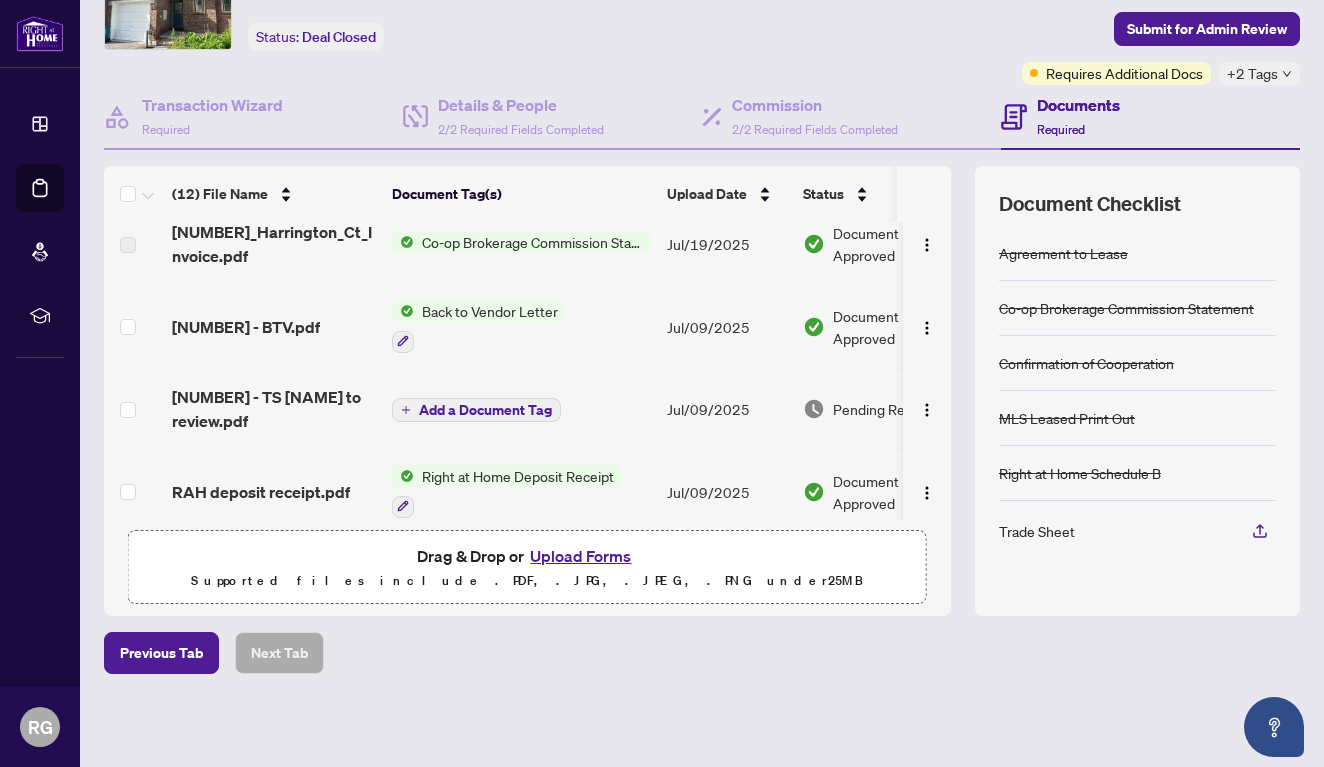 scroll, scrollTop: 0, scrollLeft: 0, axis: both 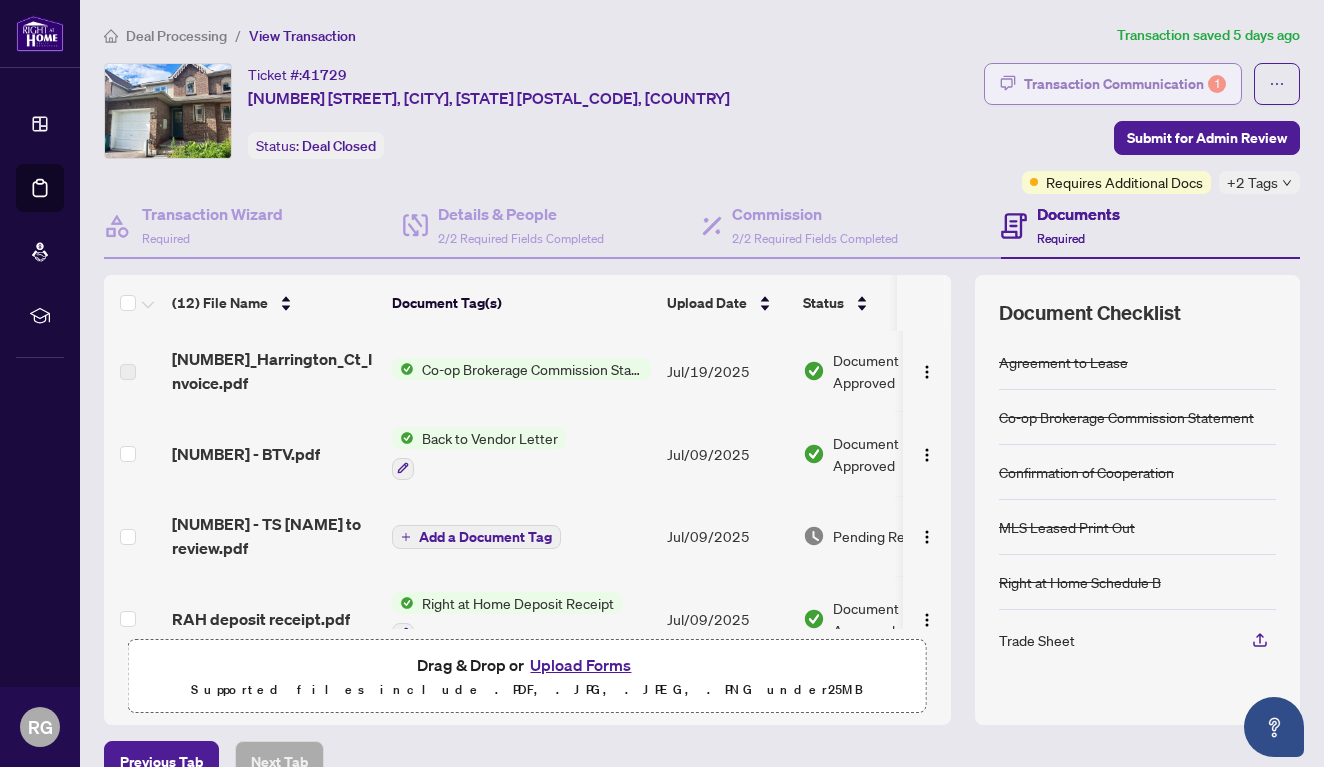 click on "Transaction Communication 1" at bounding box center [1125, 84] 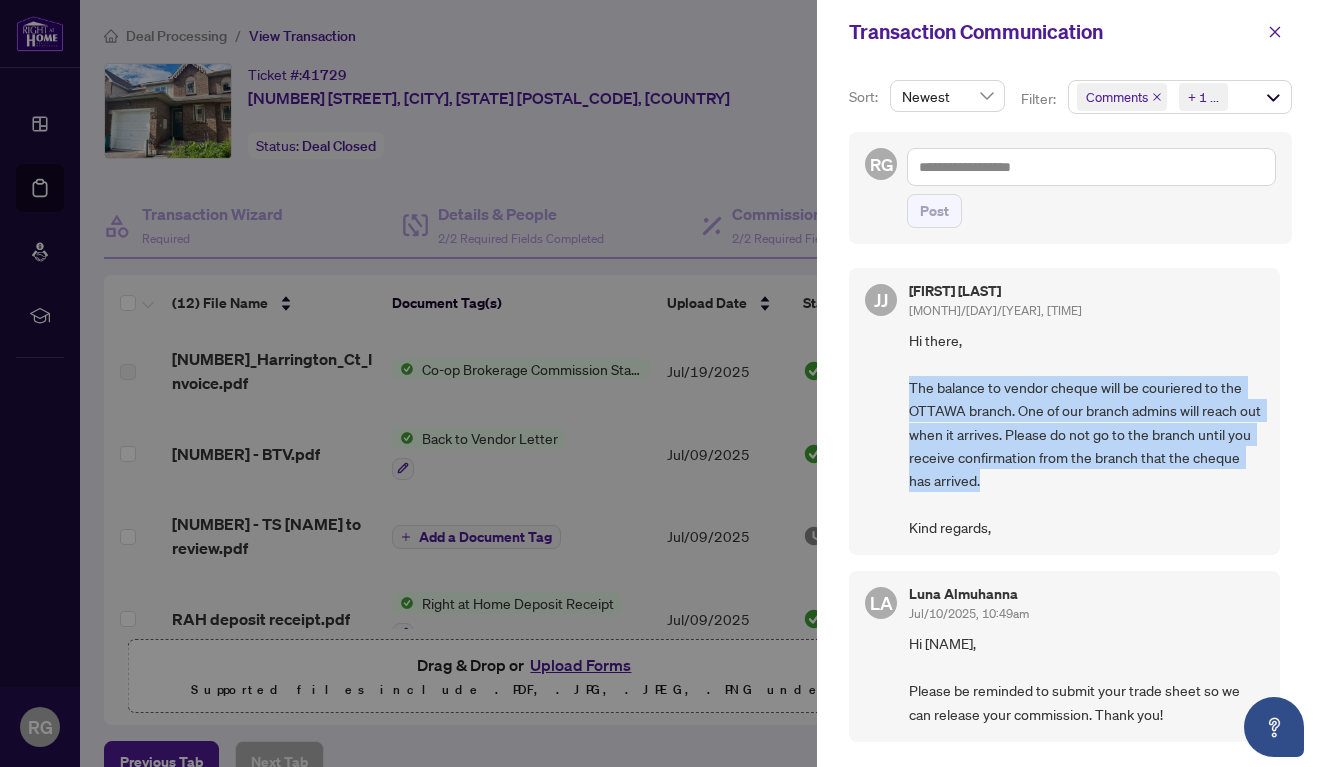 drag, startPoint x: 905, startPoint y: 389, endPoint x: 1051, endPoint y: 473, distance: 168.4399 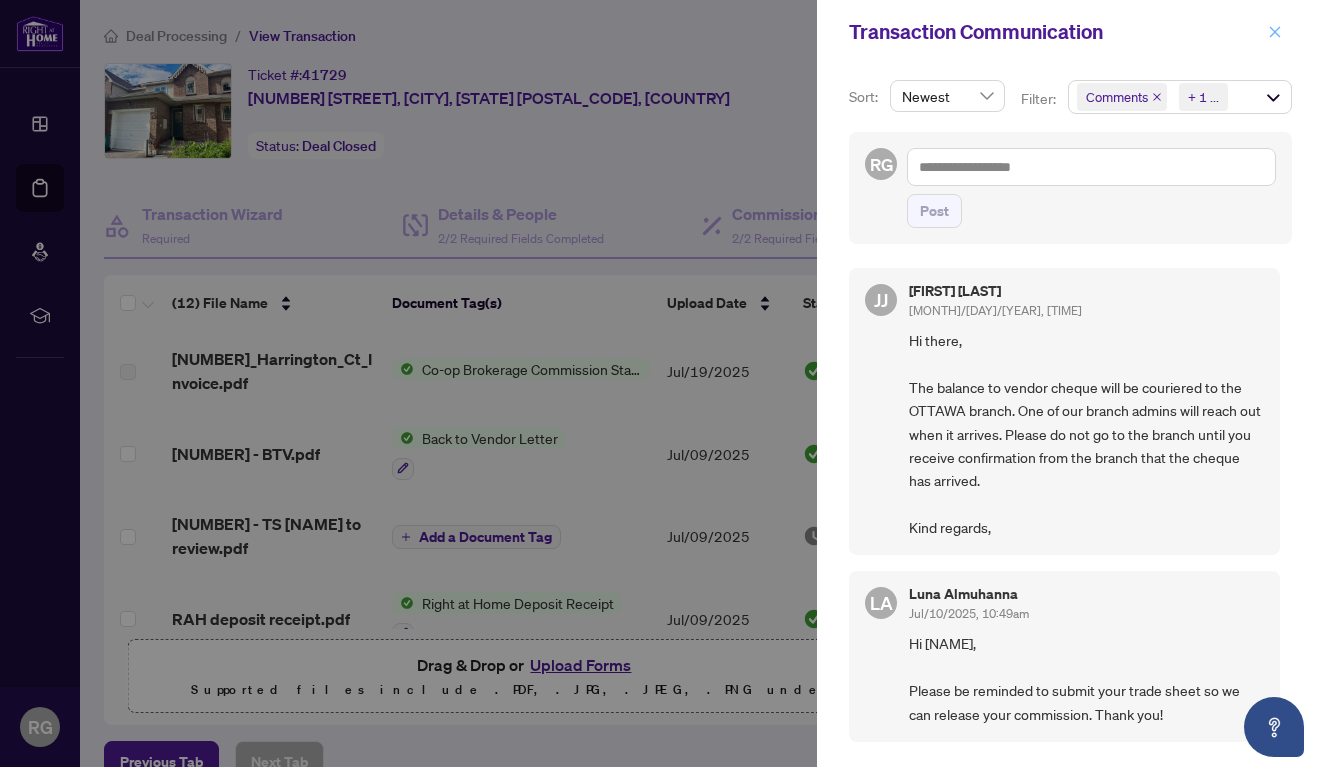 click at bounding box center (1275, 32) 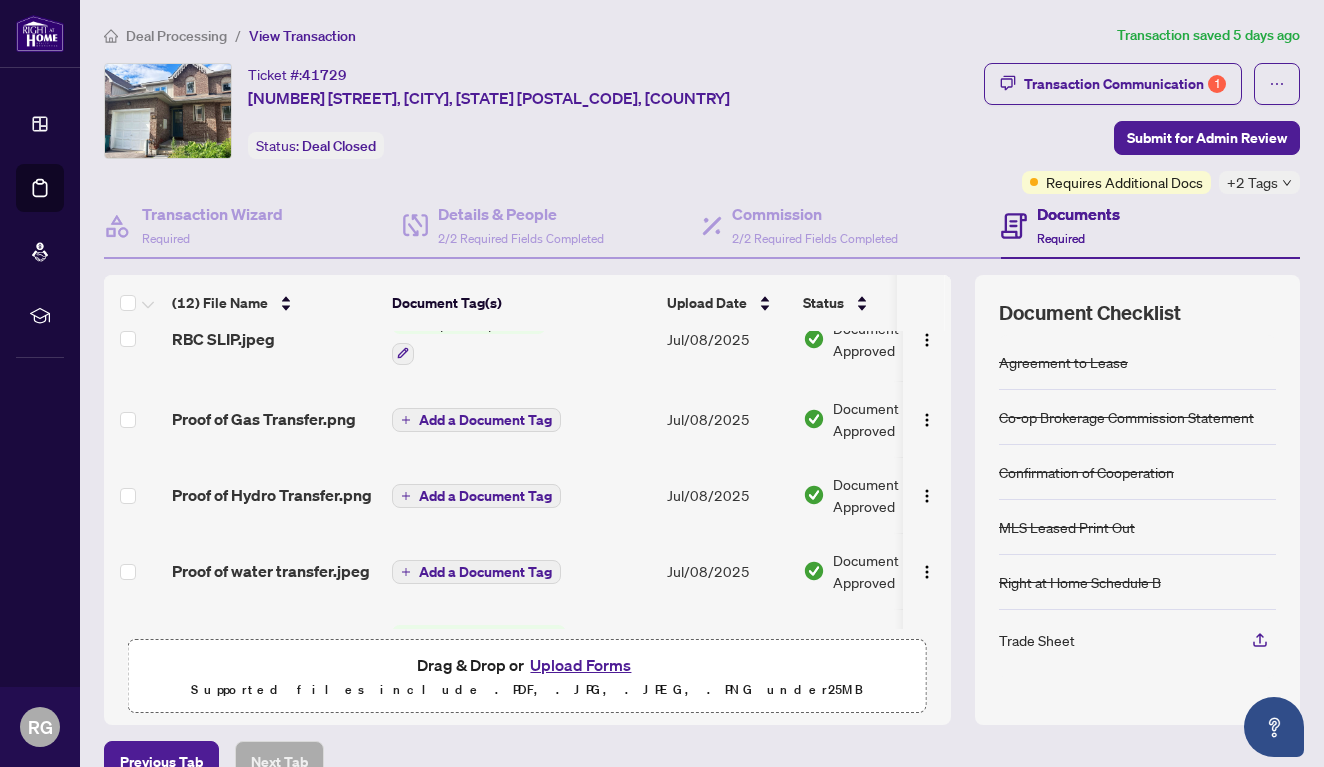 scroll, scrollTop: 687, scrollLeft: 0, axis: vertical 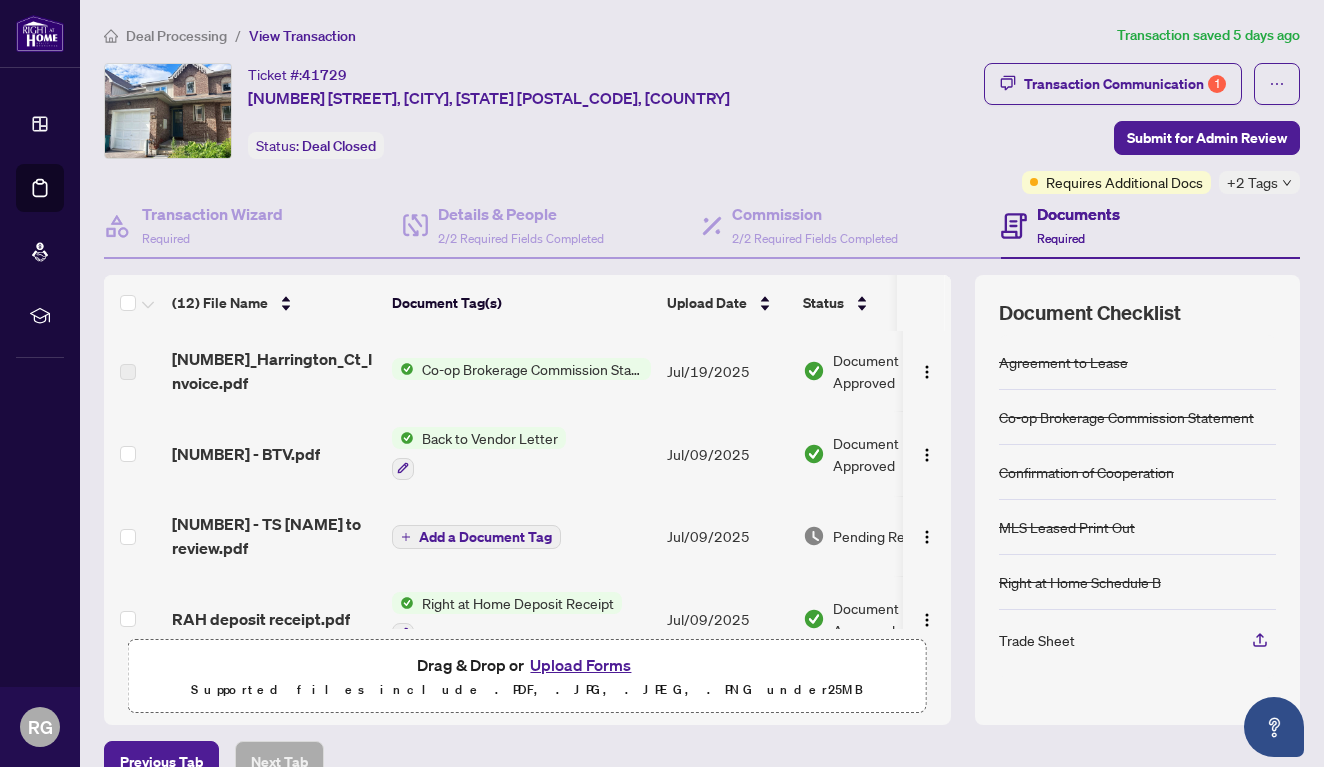 click on "Documents Required" at bounding box center [1078, 225] 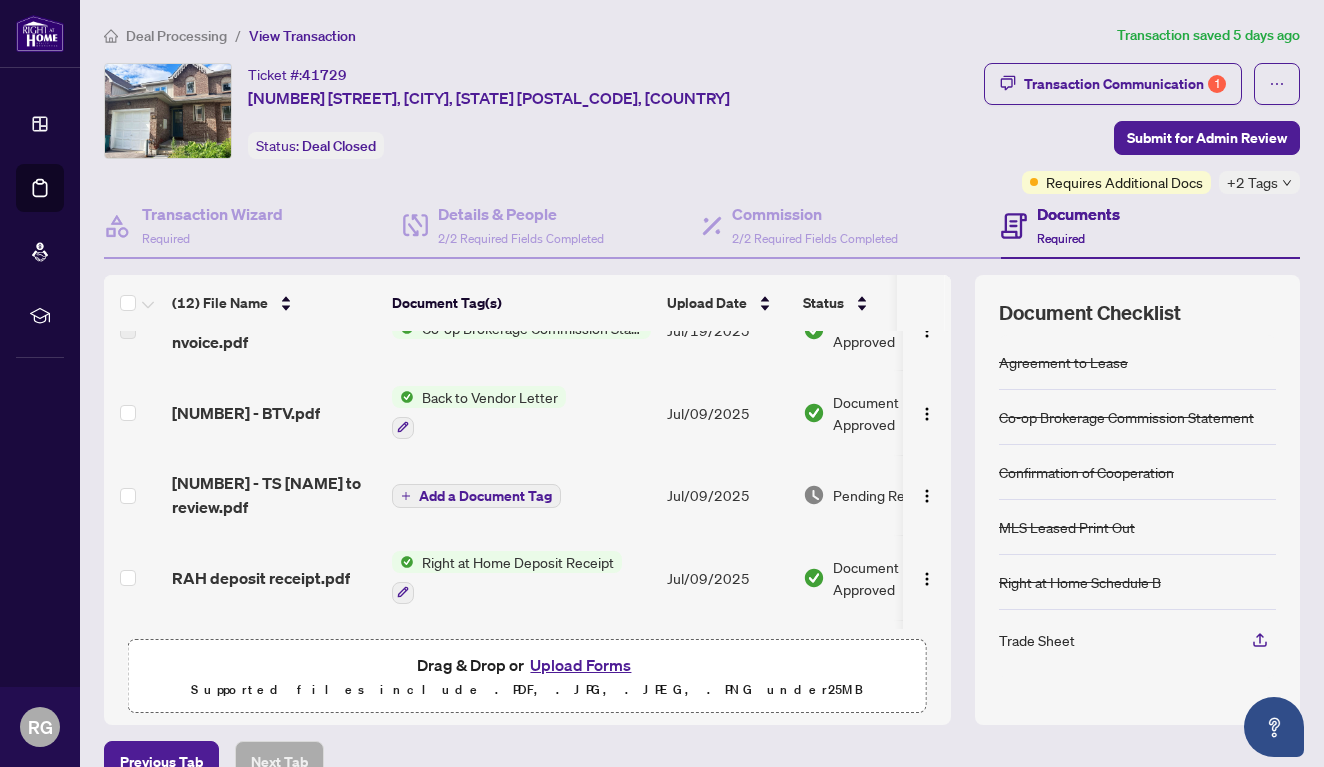 scroll, scrollTop: 115, scrollLeft: 0, axis: vertical 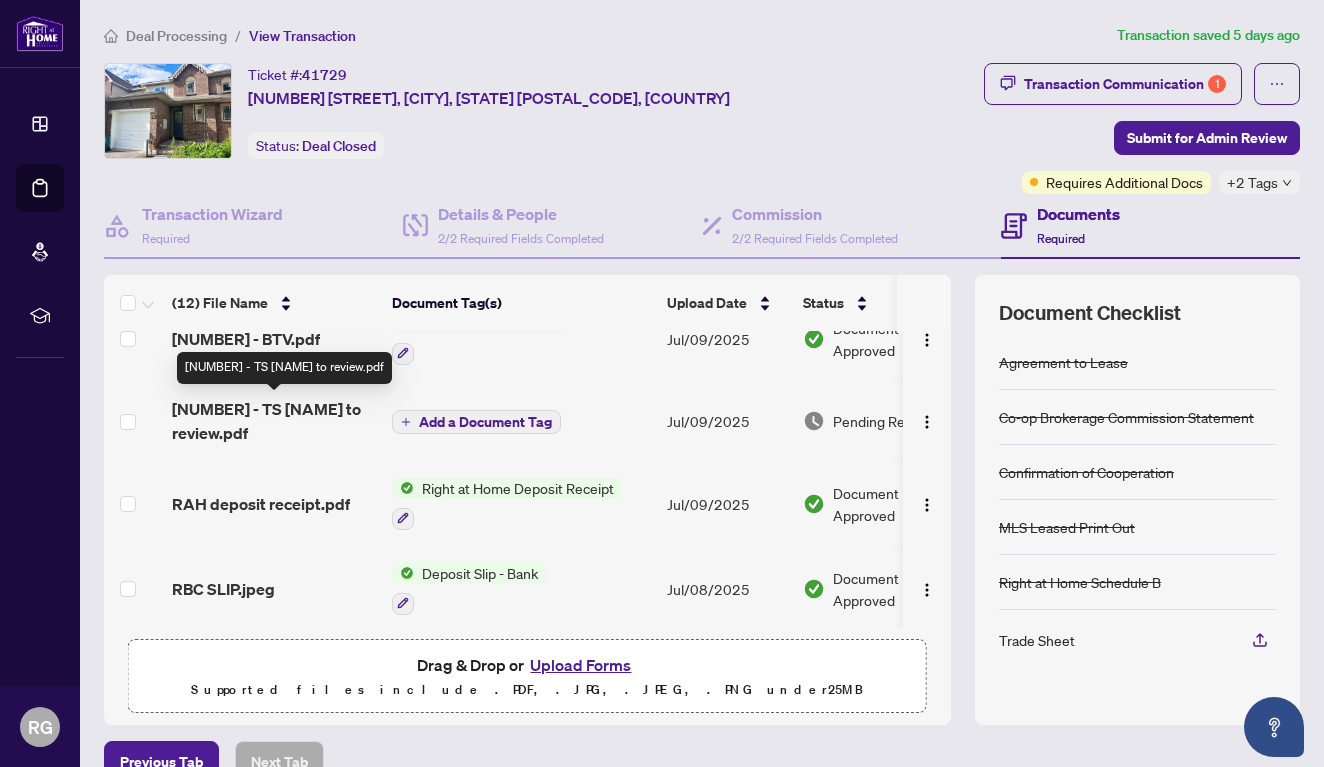 click on "[NUMBER] - TS [NAME] to review.pdf" at bounding box center [274, 421] 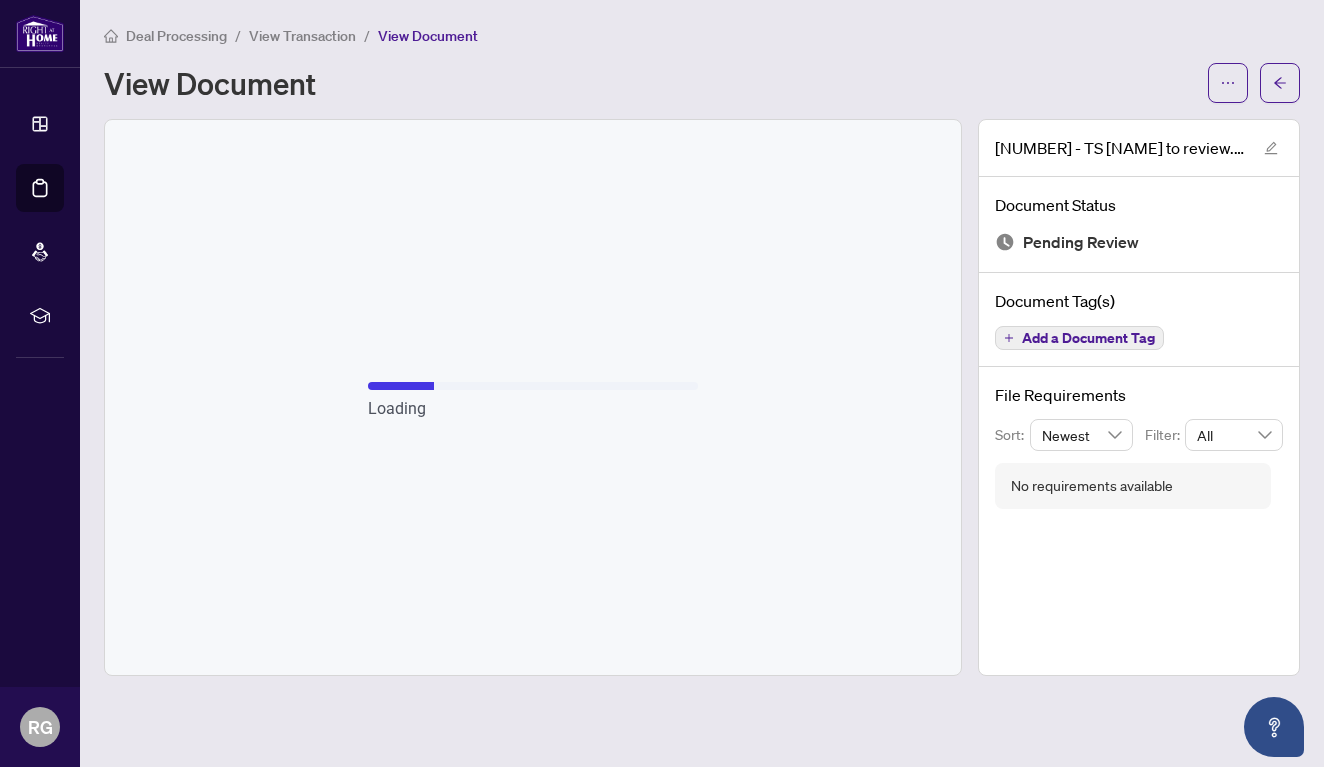 click on "Deal Processing / View Transaction / View Document View Document [NUMBER] - TS [NAME] to review.pdf Document Status Pending Review Document Tag(s) Add a Document Tag File Requirements Sort: Newest Filter: All No requirements available" at bounding box center [702, 350] 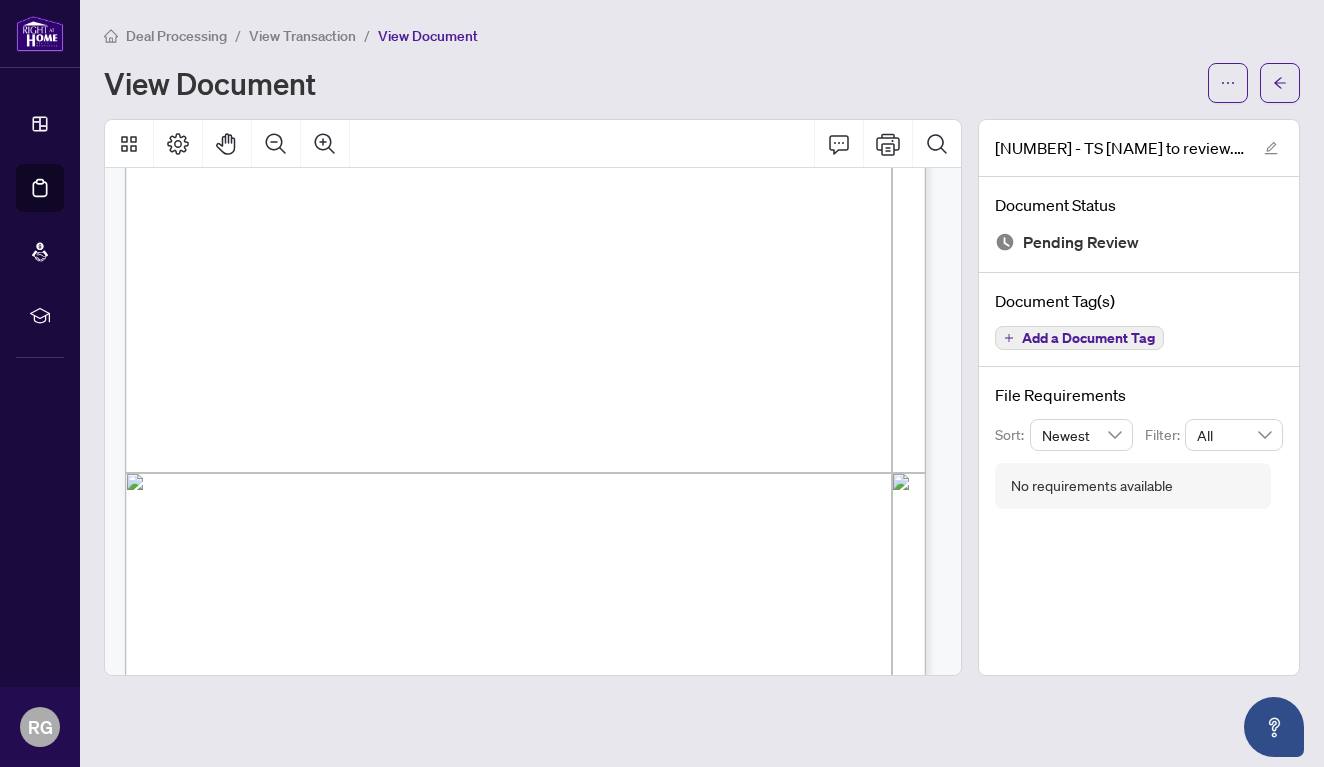 scroll, scrollTop: 303, scrollLeft: 0, axis: vertical 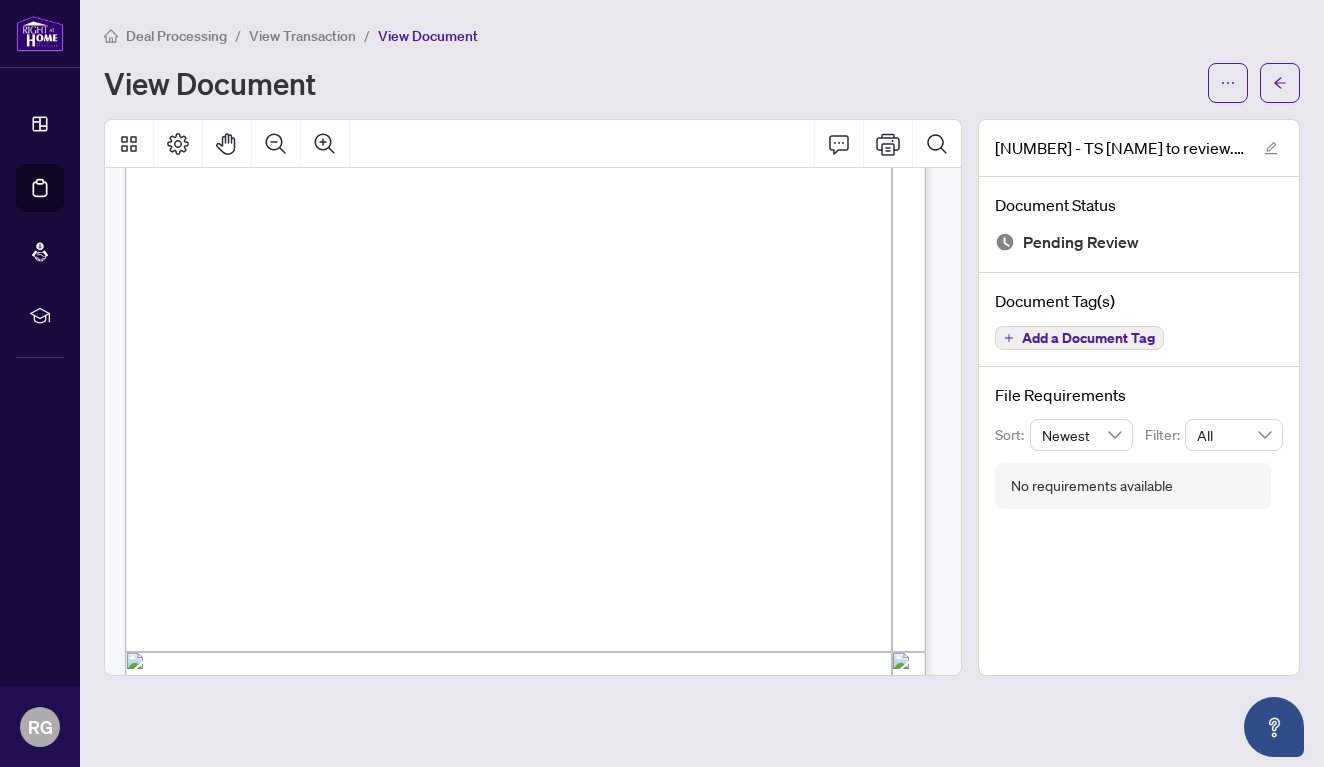 drag, startPoint x: 850, startPoint y: 371, endPoint x: 900, endPoint y: 369, distance: 50.039986 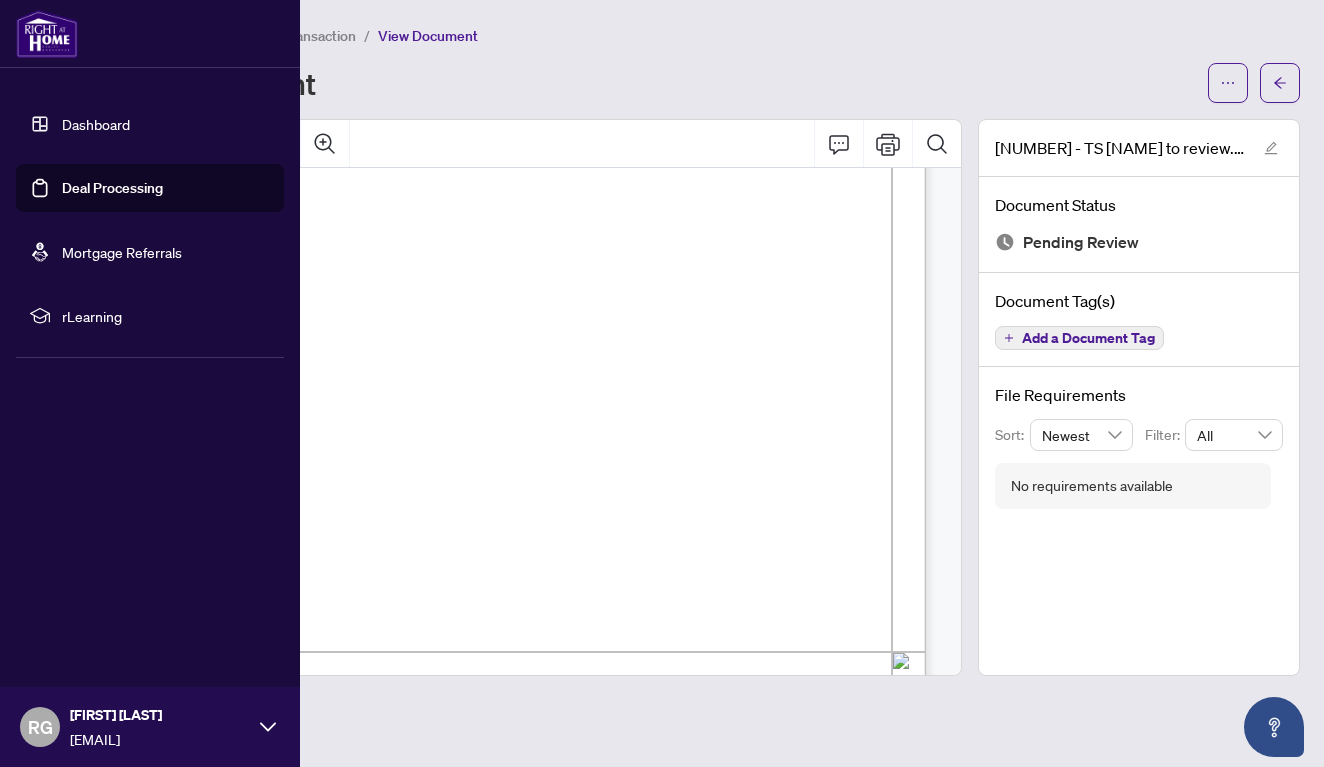 click on "Dashboard" at bounding box center [96, 124] 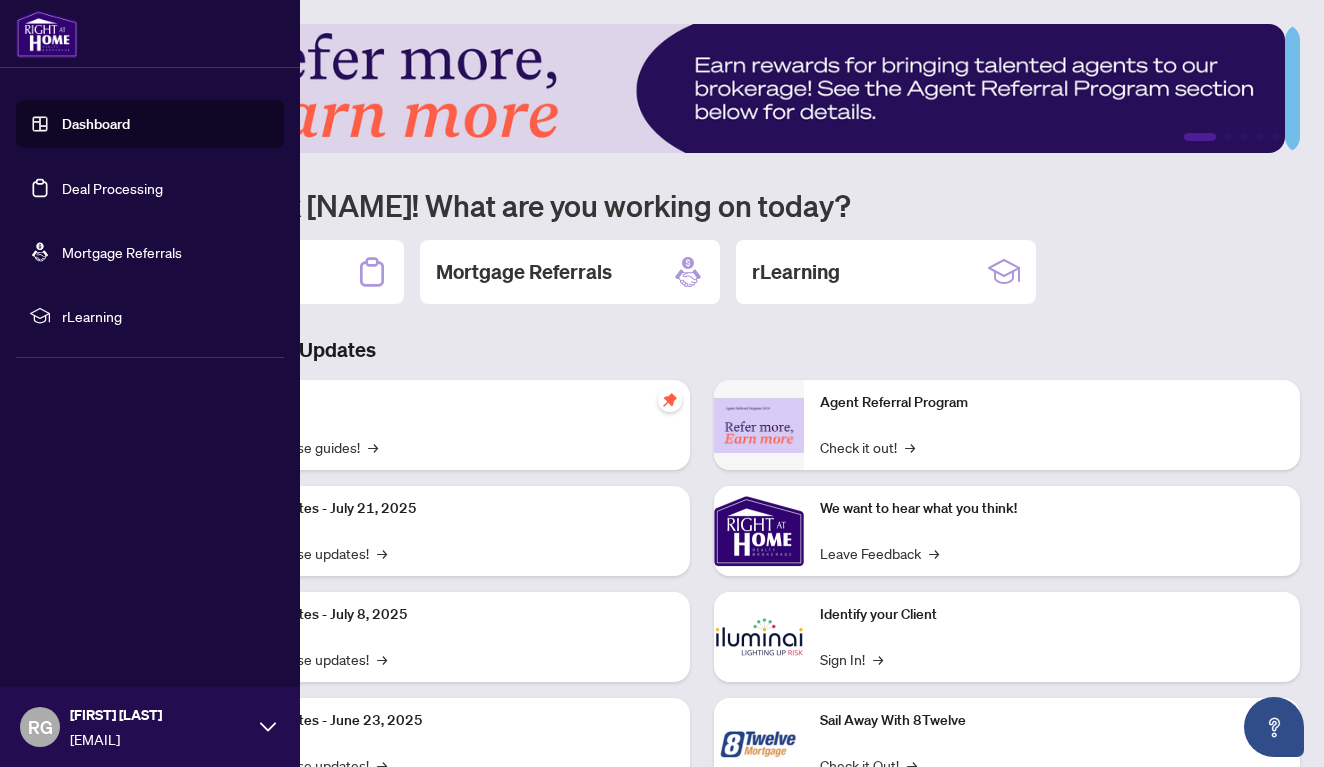 click on "Deal Processing" at bounding box center (112, 188) 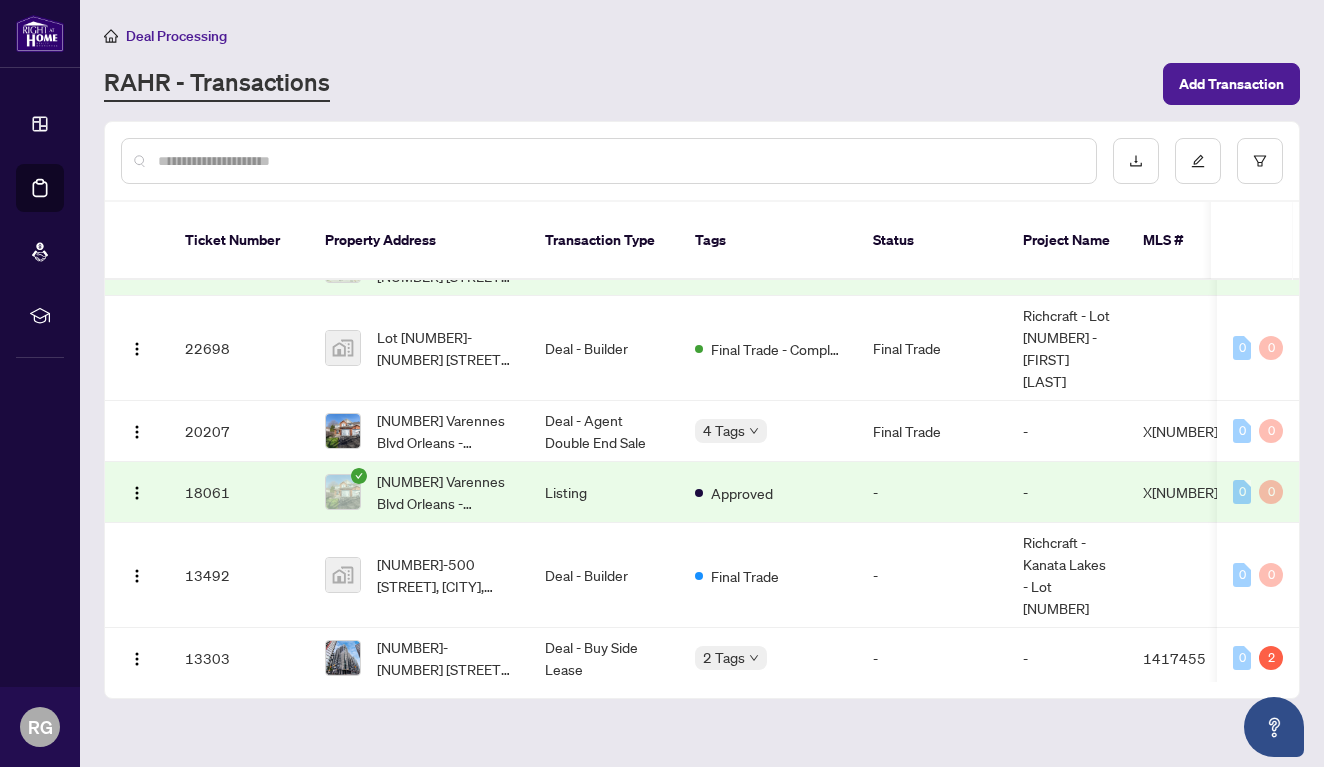 scroll, scrollTop: 805, scrollLeft: 0, axis: vertical 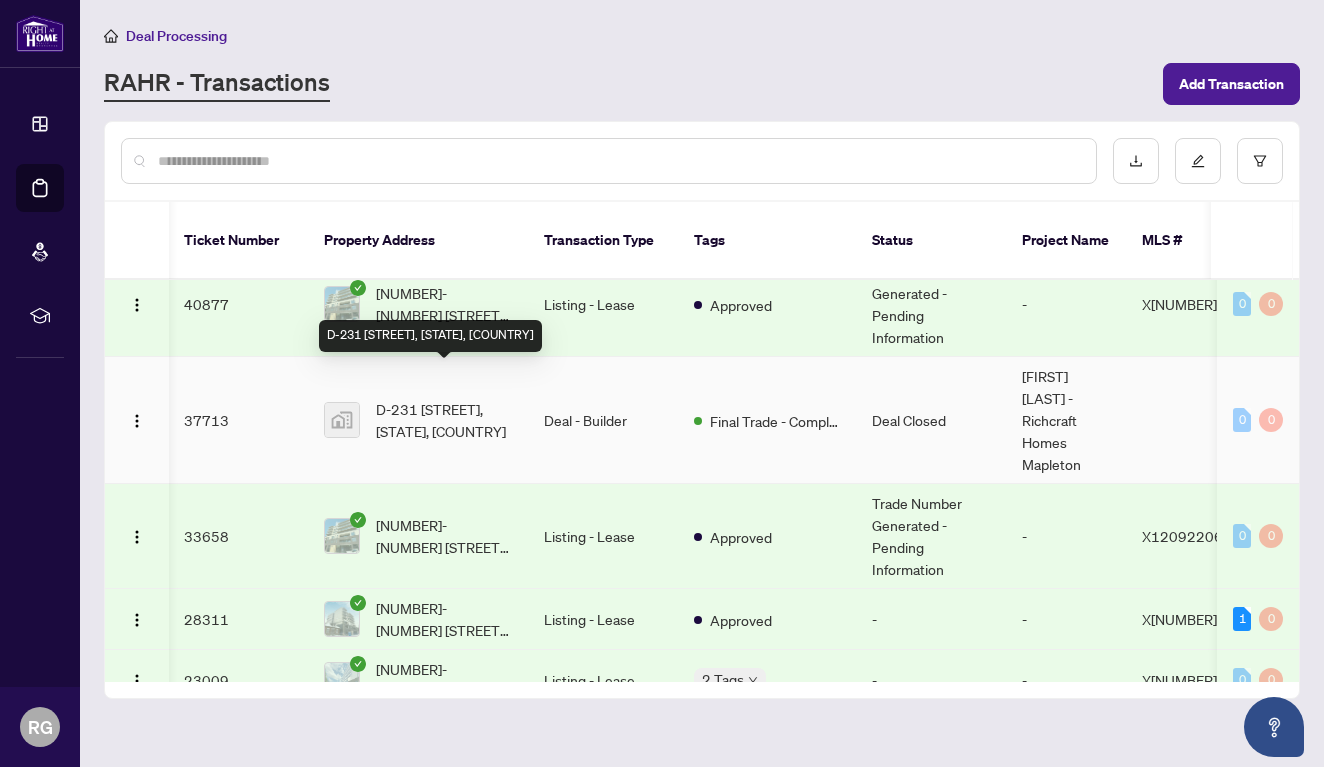 click on "D-231 [STREET], [STATE], [COUNTRY]" at bounding box center (444, 420) 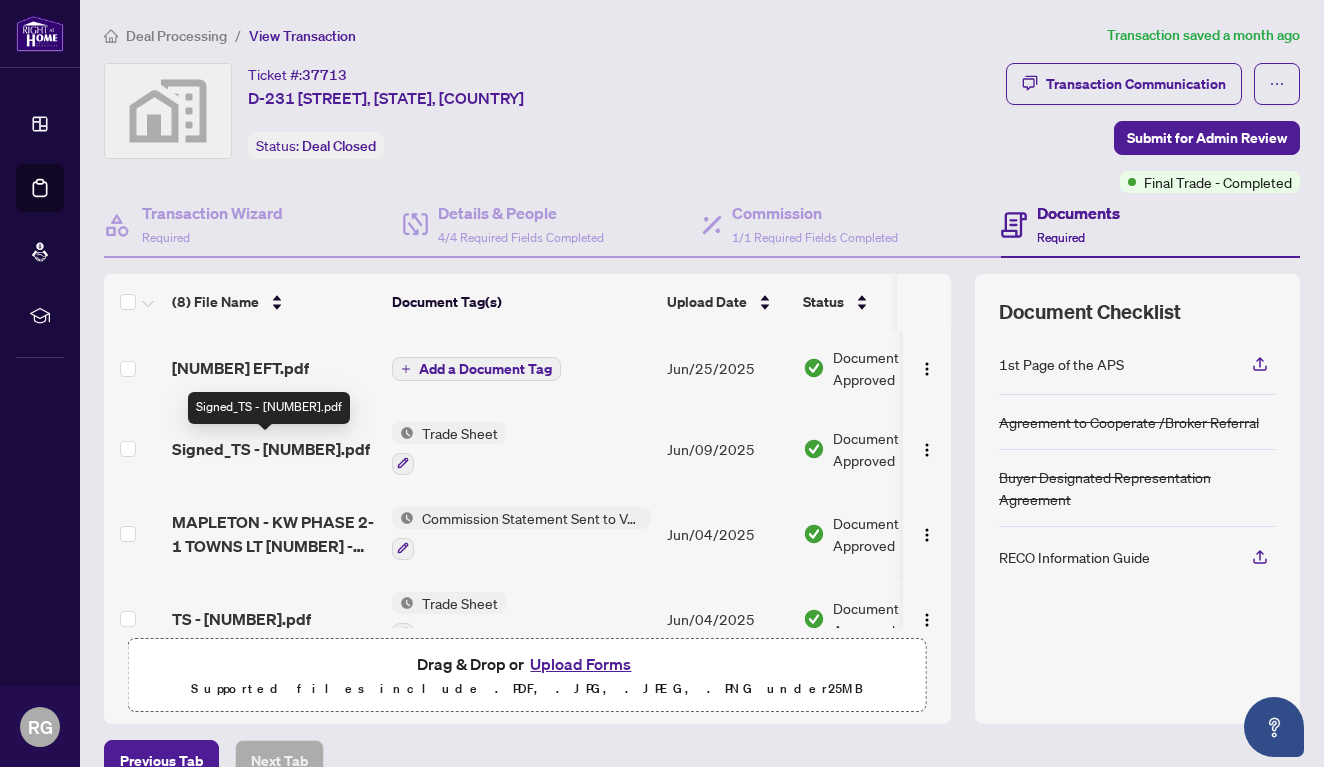 click on "Signed_TS - [NUMBER].pdf" at bounding box center (271, 449) 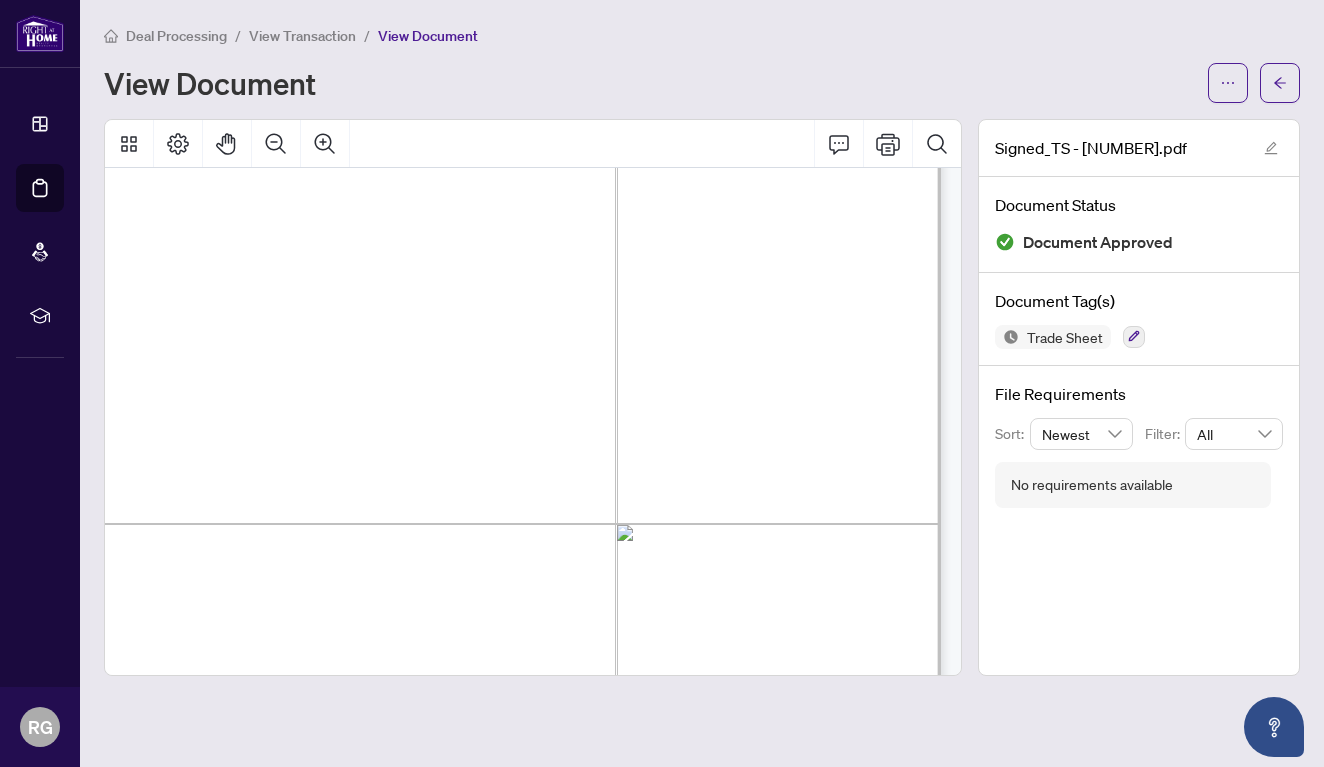 click on "View Transaction" at bounding box center (302, 36) 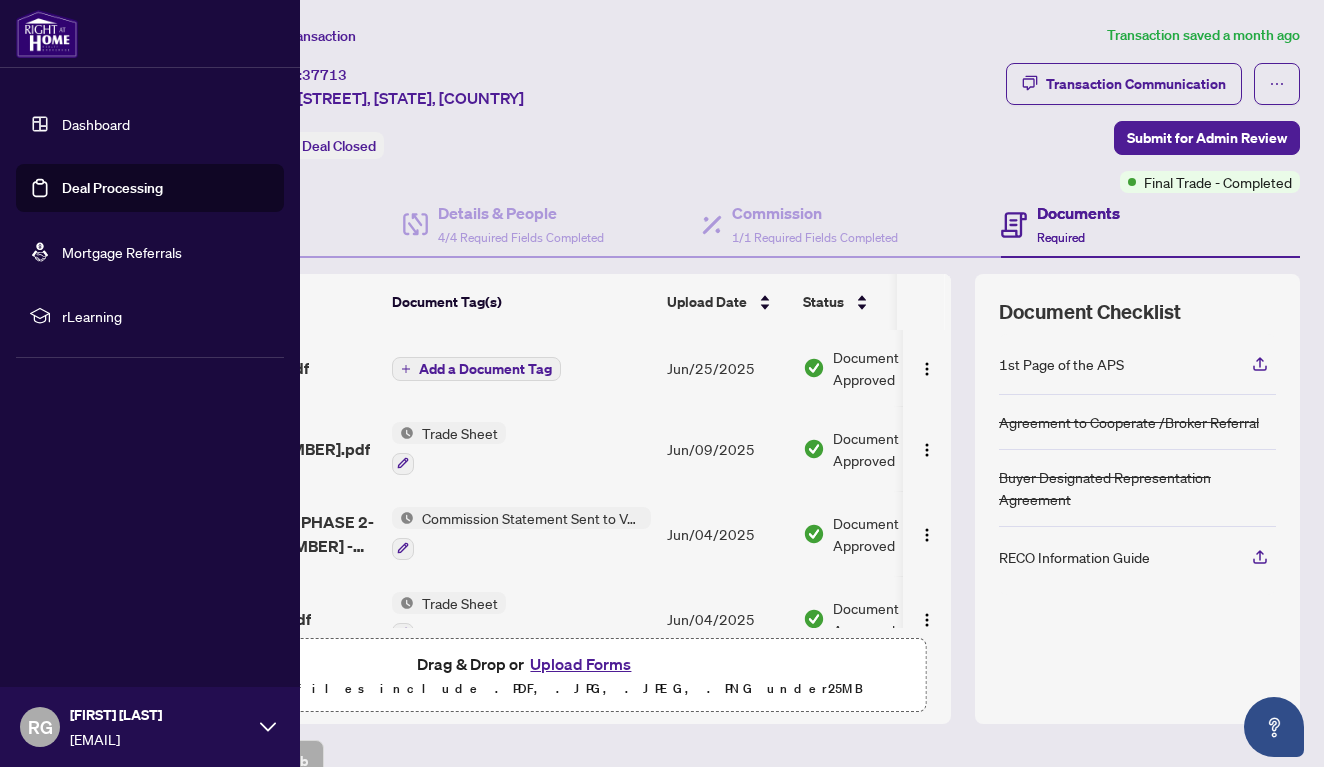 click on "Dashboard" at bounding box center (96, 124) 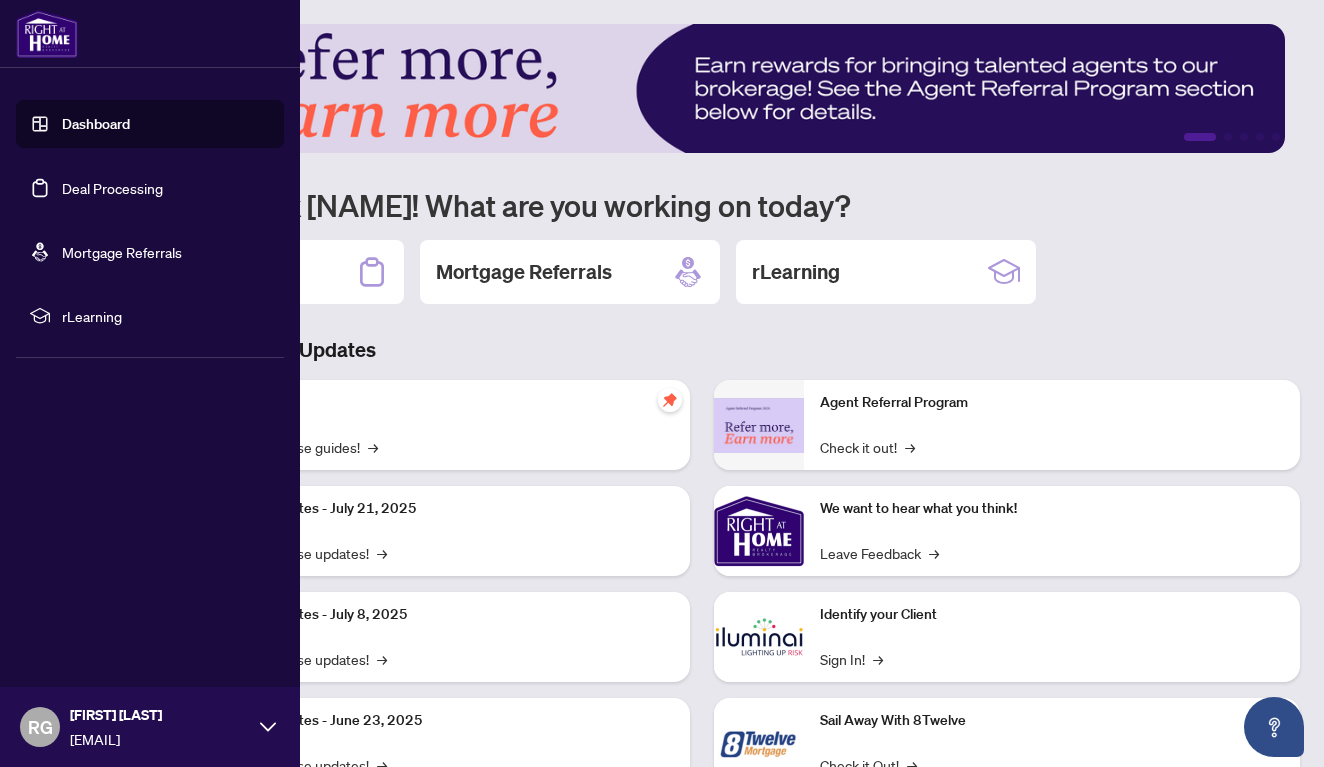 click on "Deal Processing" at bounding box center (112, 188) 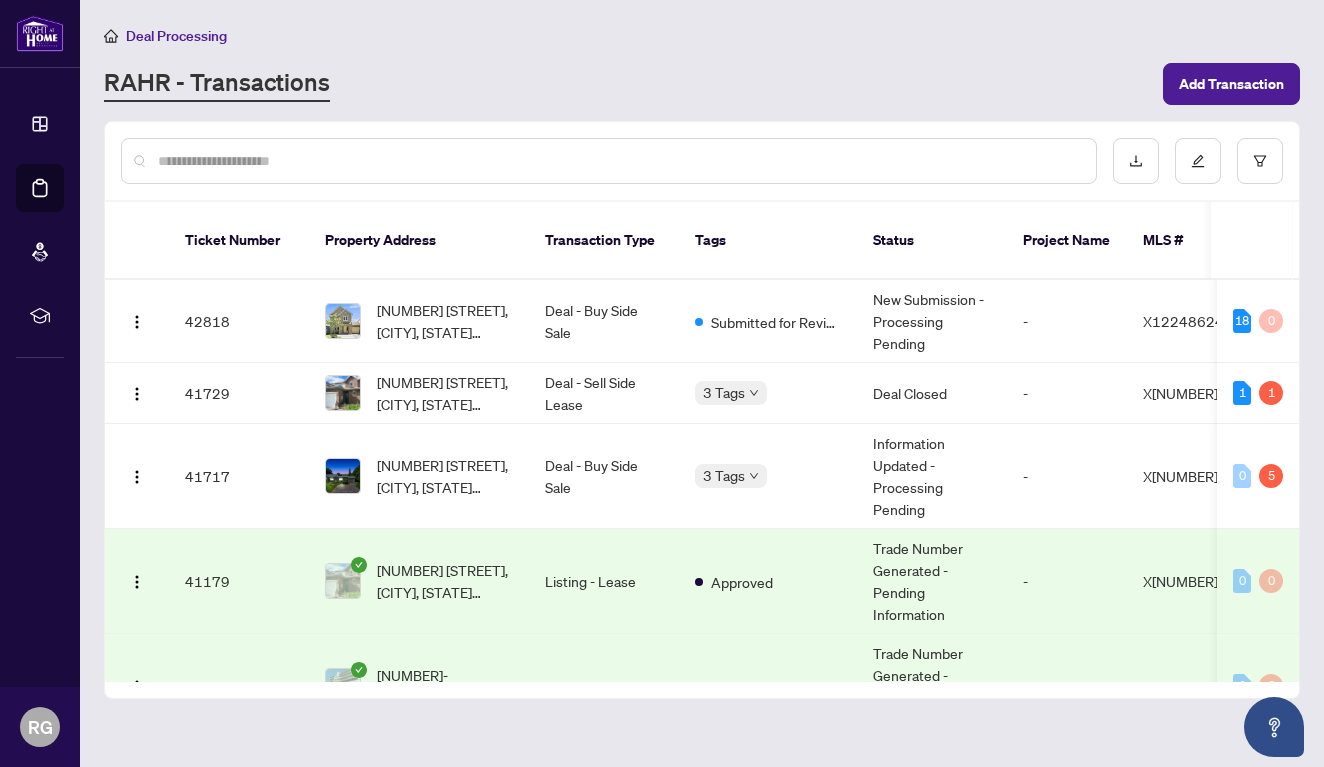 scroll, scrollTop: 0, scrollLeft: 0, axis: both 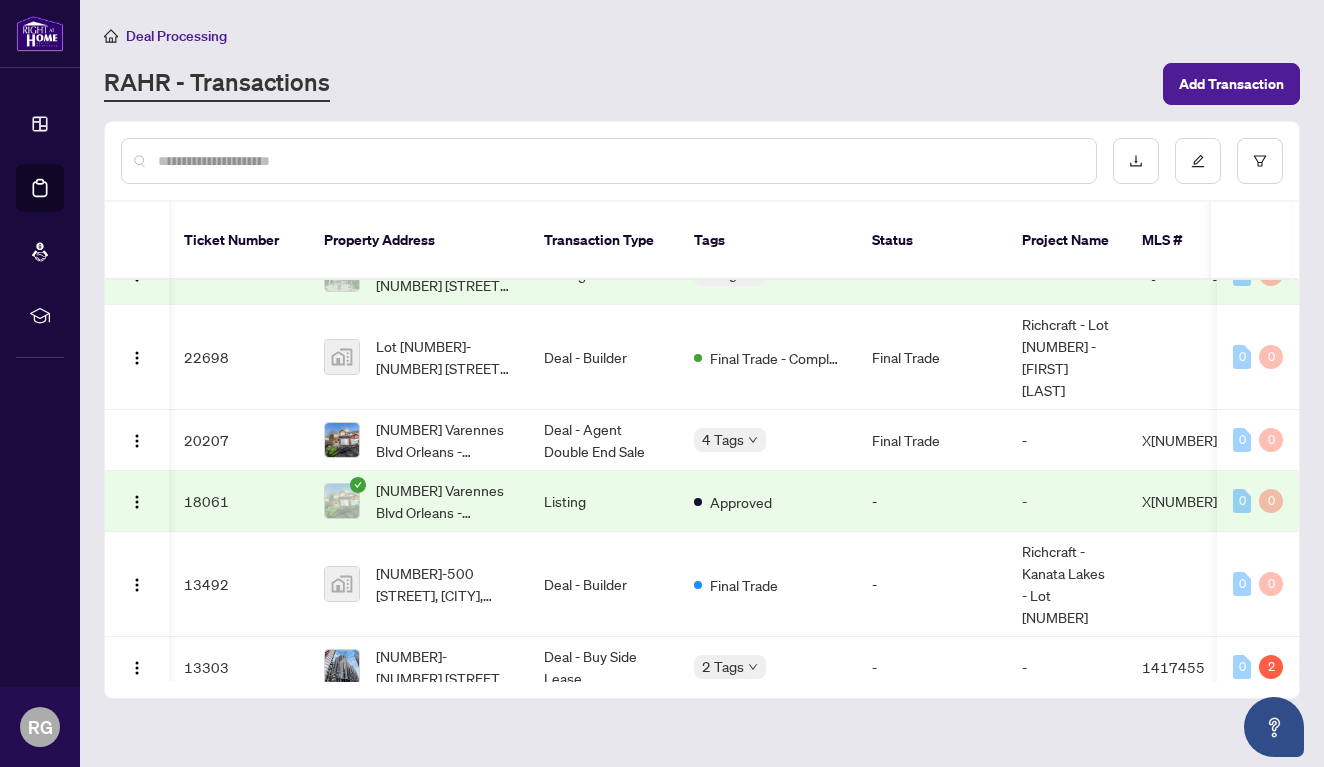 click at bounding box center (342, 501) 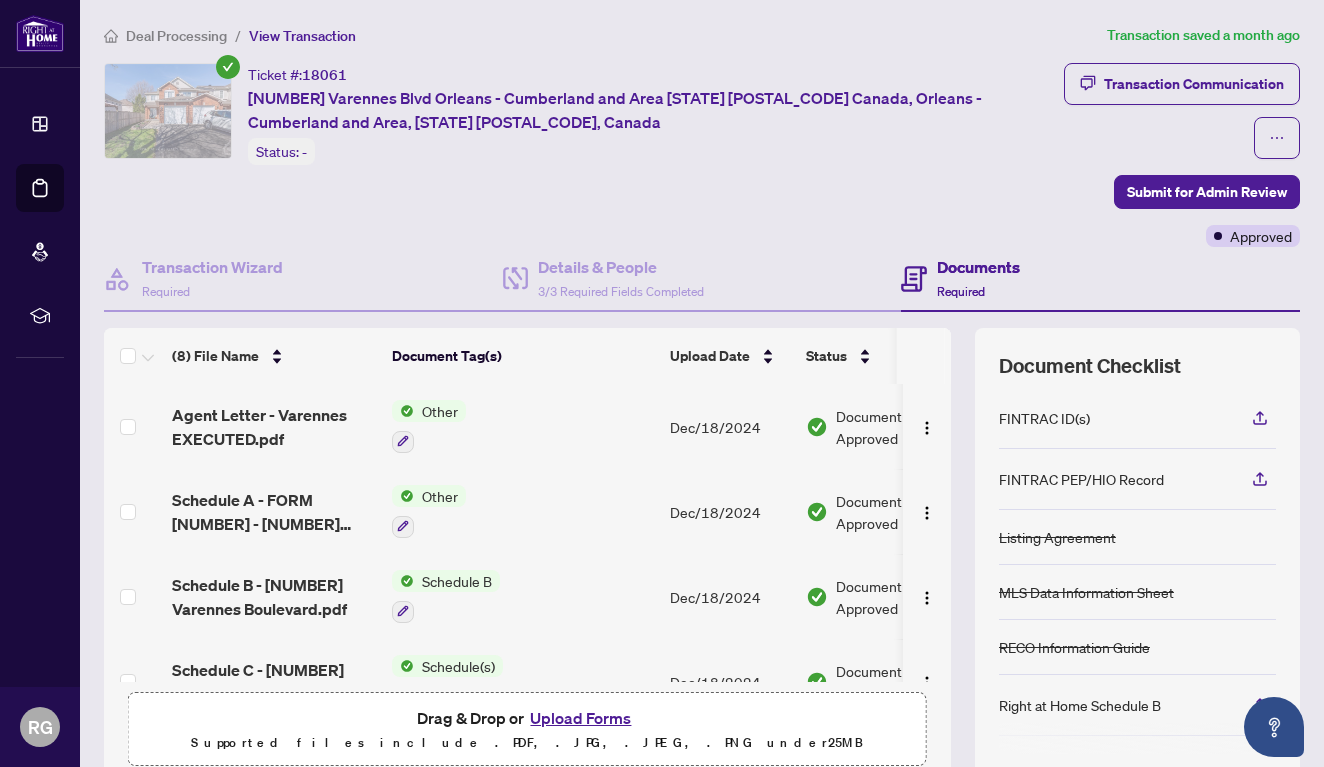 scroll, scrollTop: 0, scrollLeft: 0, axis: both 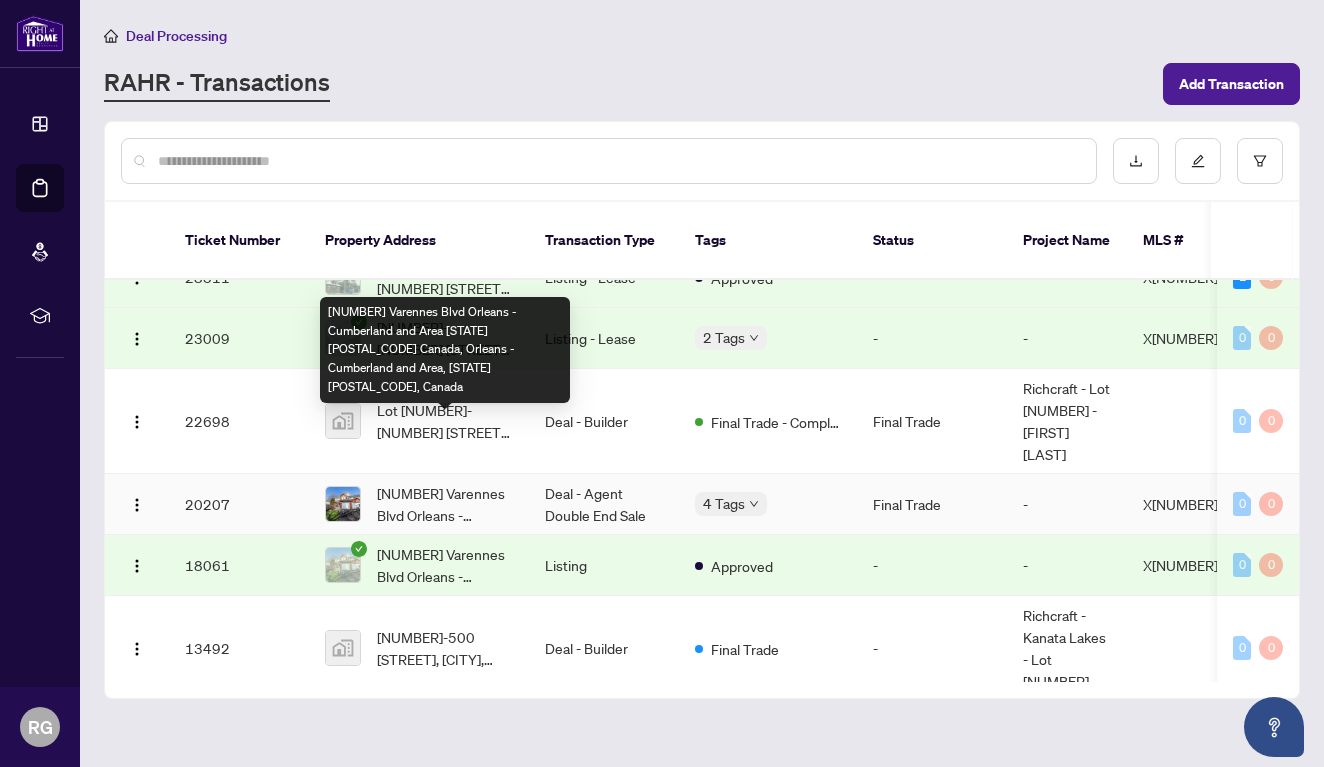 click on "[NUMBER] Varennes Blvd Orleans - Cumberland and Area [STATE] [POSTAL_CODE] Canada, Orleans - Cumberland and Area, [STATE] [POSTAL_CODE], Canada" at bounding box center [445, 504] 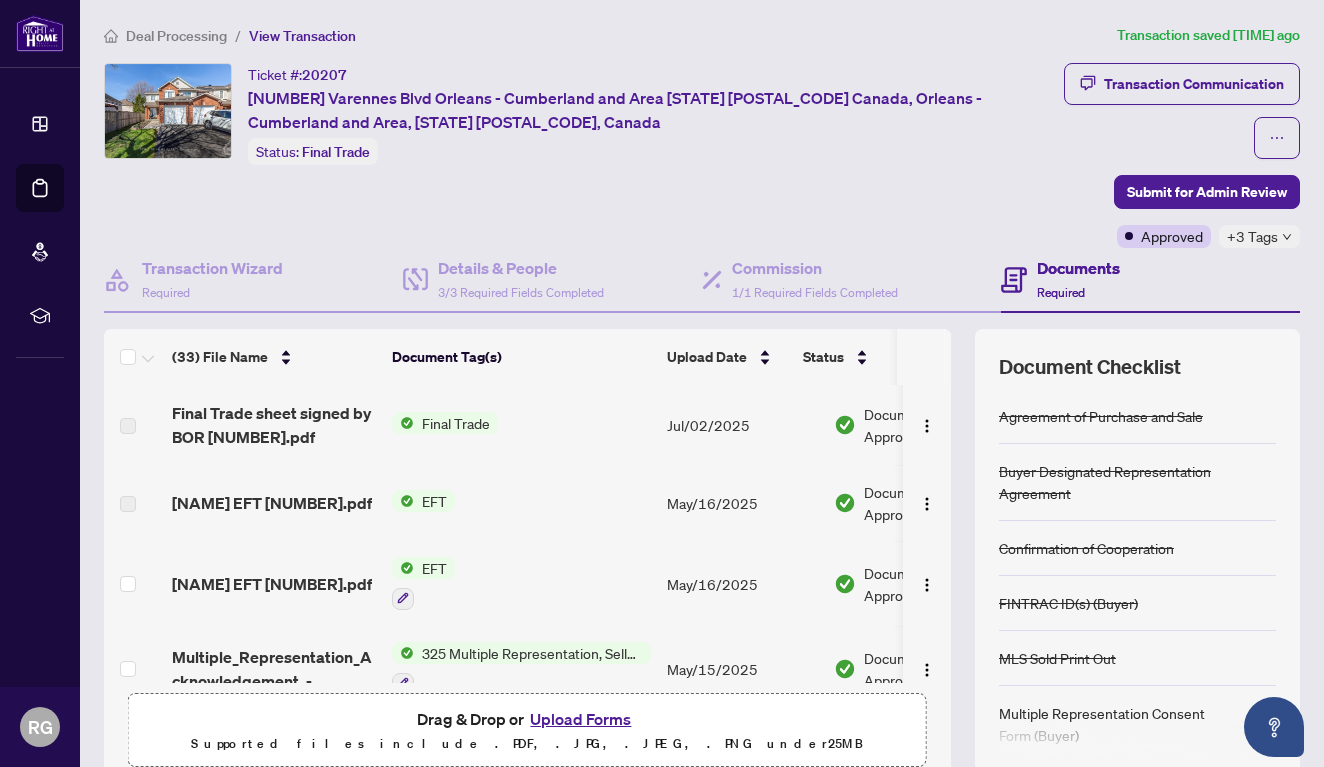 click on "Final Trade sheet signed by BOR [NUMBER].pdf" at bounding box center (274, 425) 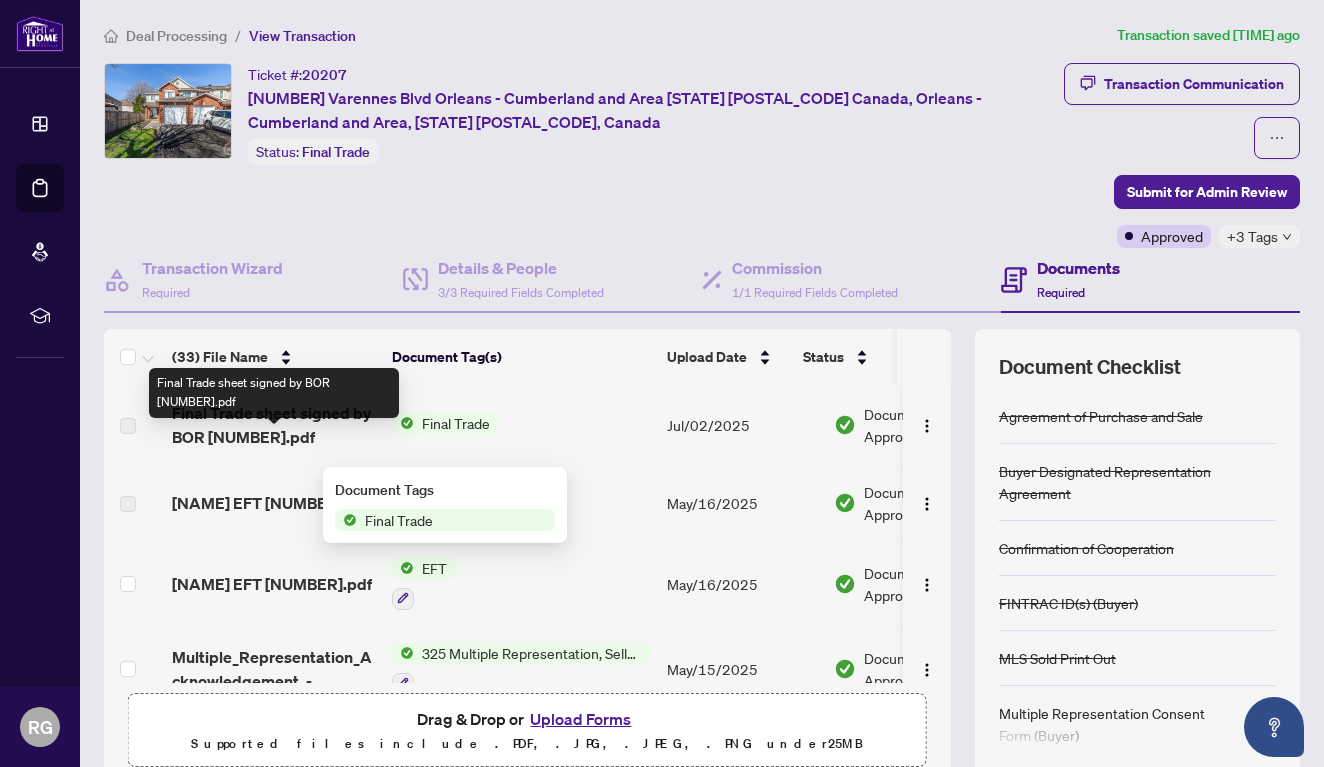 click on "Final Trade sheet signed by BOR [NUMBER].pdf" at bounding box center (274, 425) 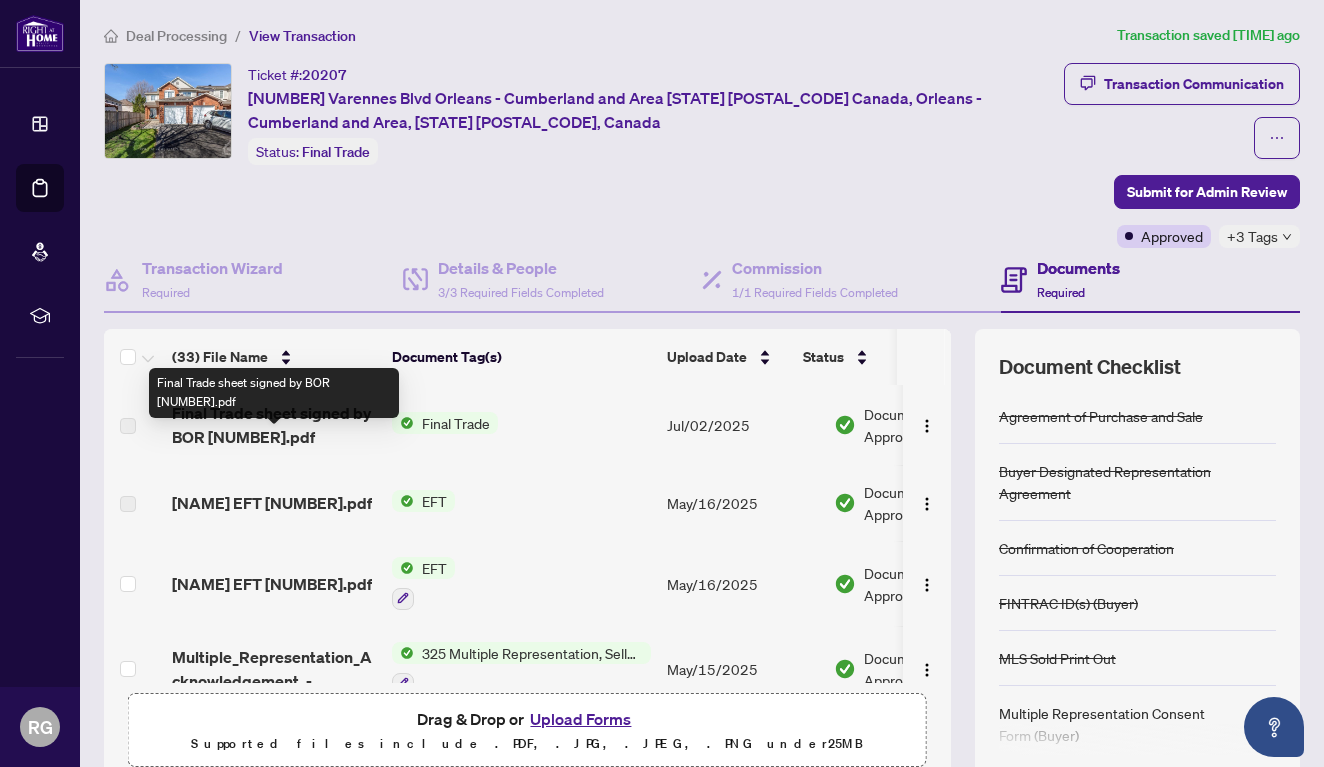 click at bounding box center (134, 425) 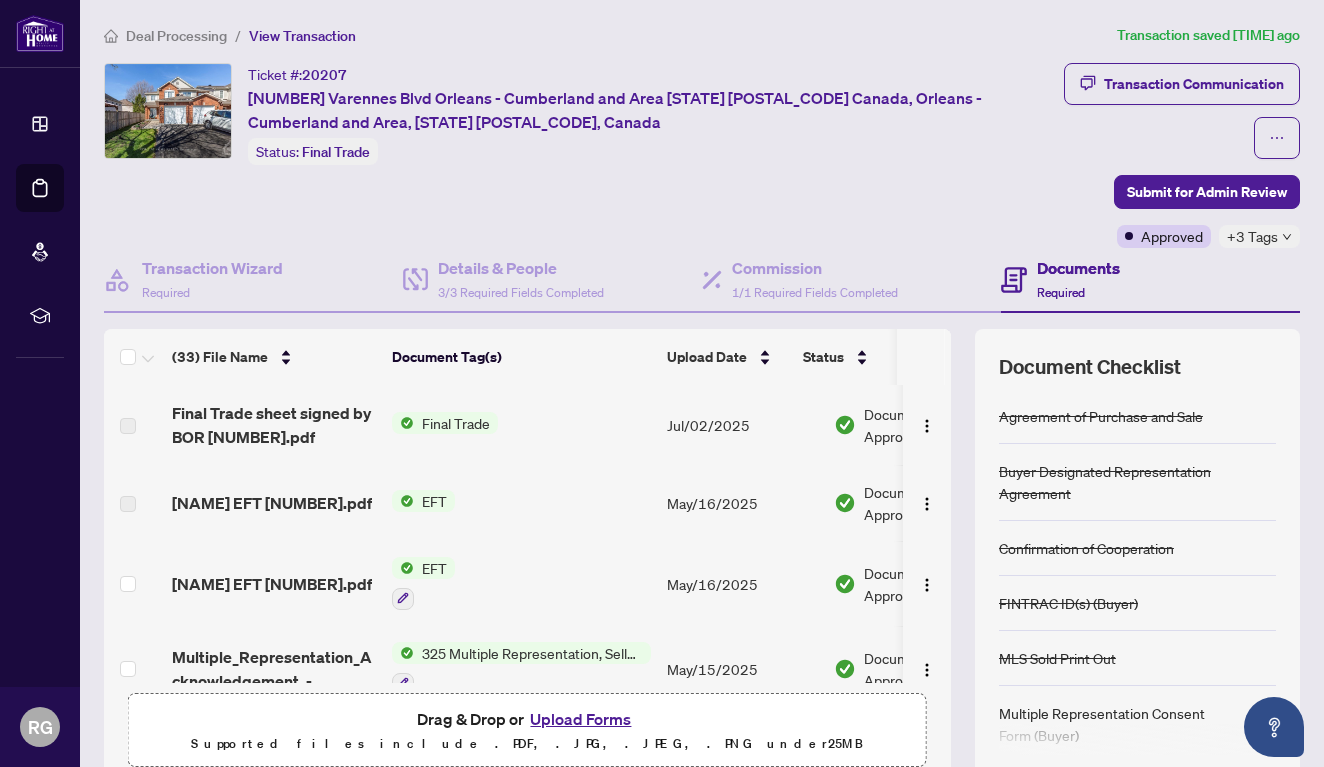 click on "Final Trade sheet signed by BOR [NUMBER].pdf" at bounding box center [274, 425] 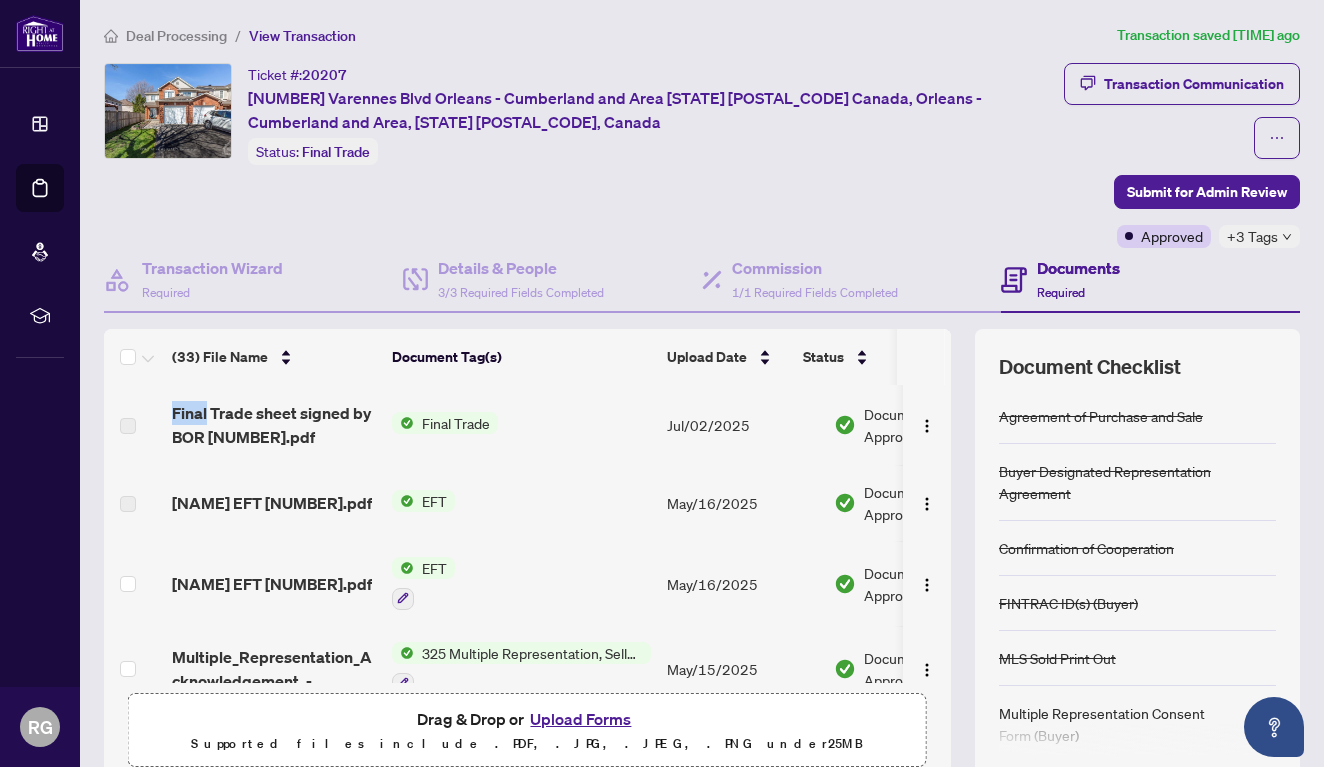 click on "Final Trade sheet signed by BOR [NUMBER].pdf" at bounding box center [274, 425] 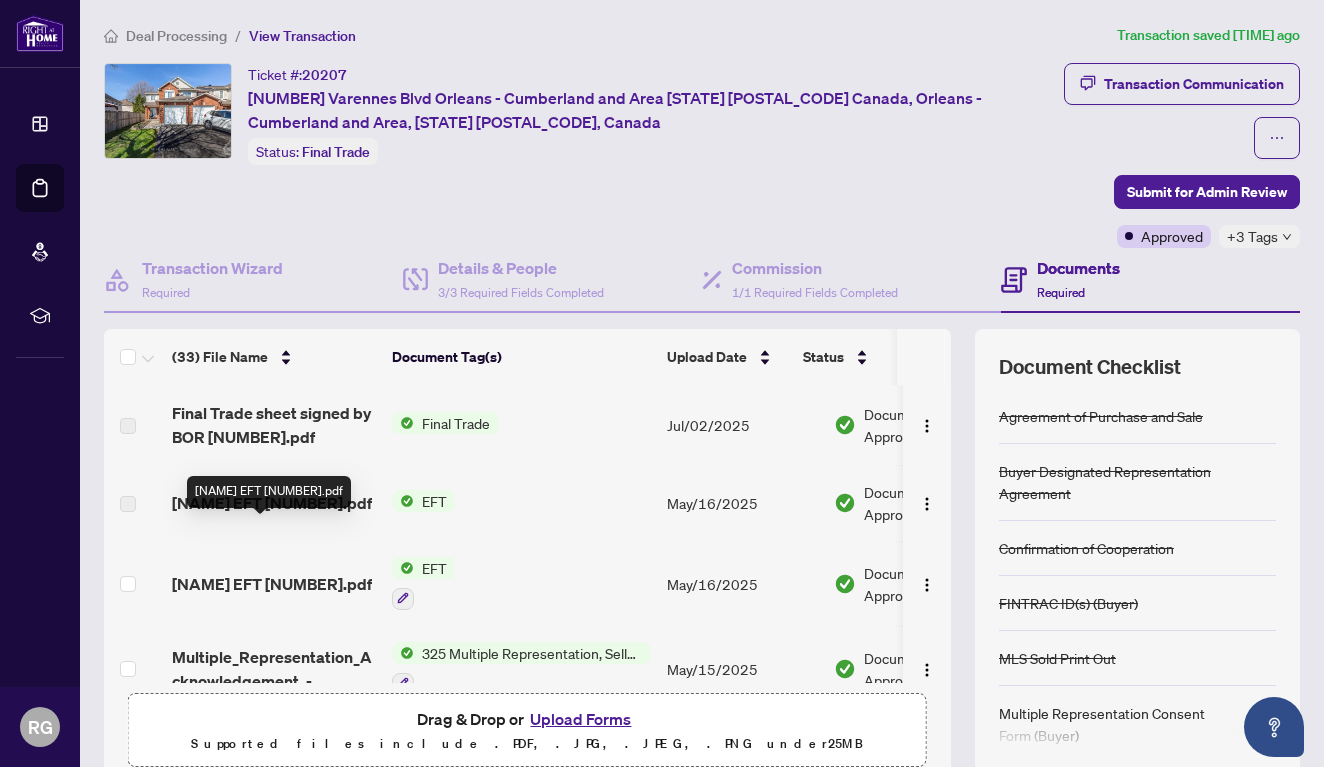 click on "[NAME] EFT [NUMBER].pdf" at bounding box center [274, 503] 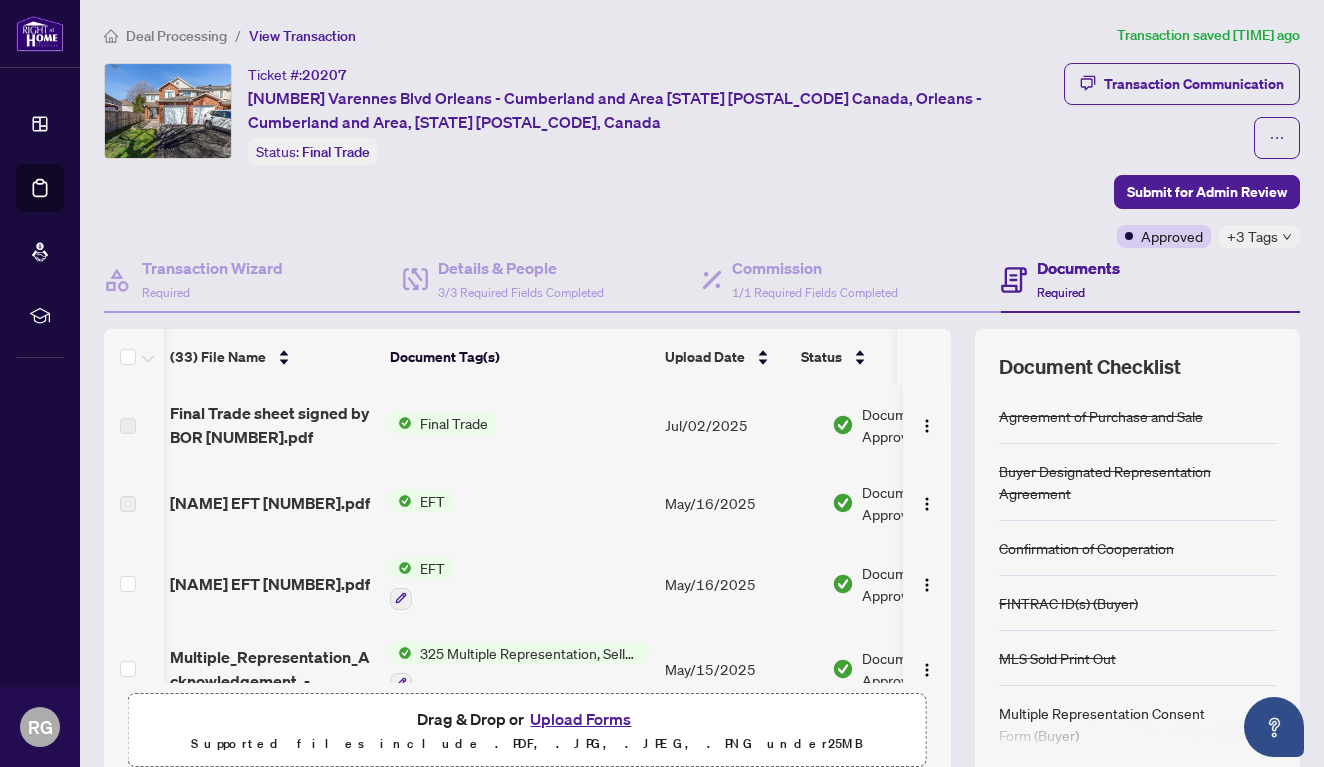 click on "[NAME] EFT [NUMBER].pdf" at bounding box center (272, 583) 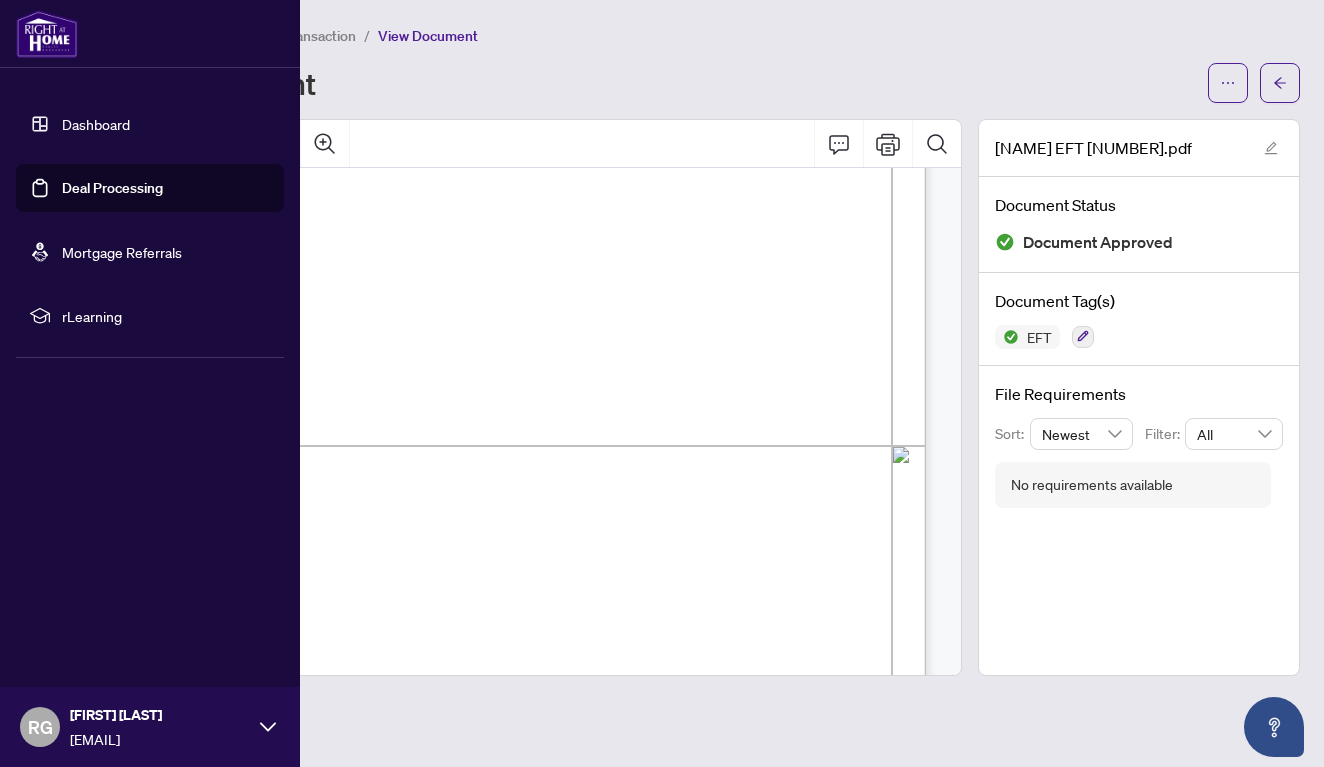 click on "Deal Processing" at bounding box center [112, 188] 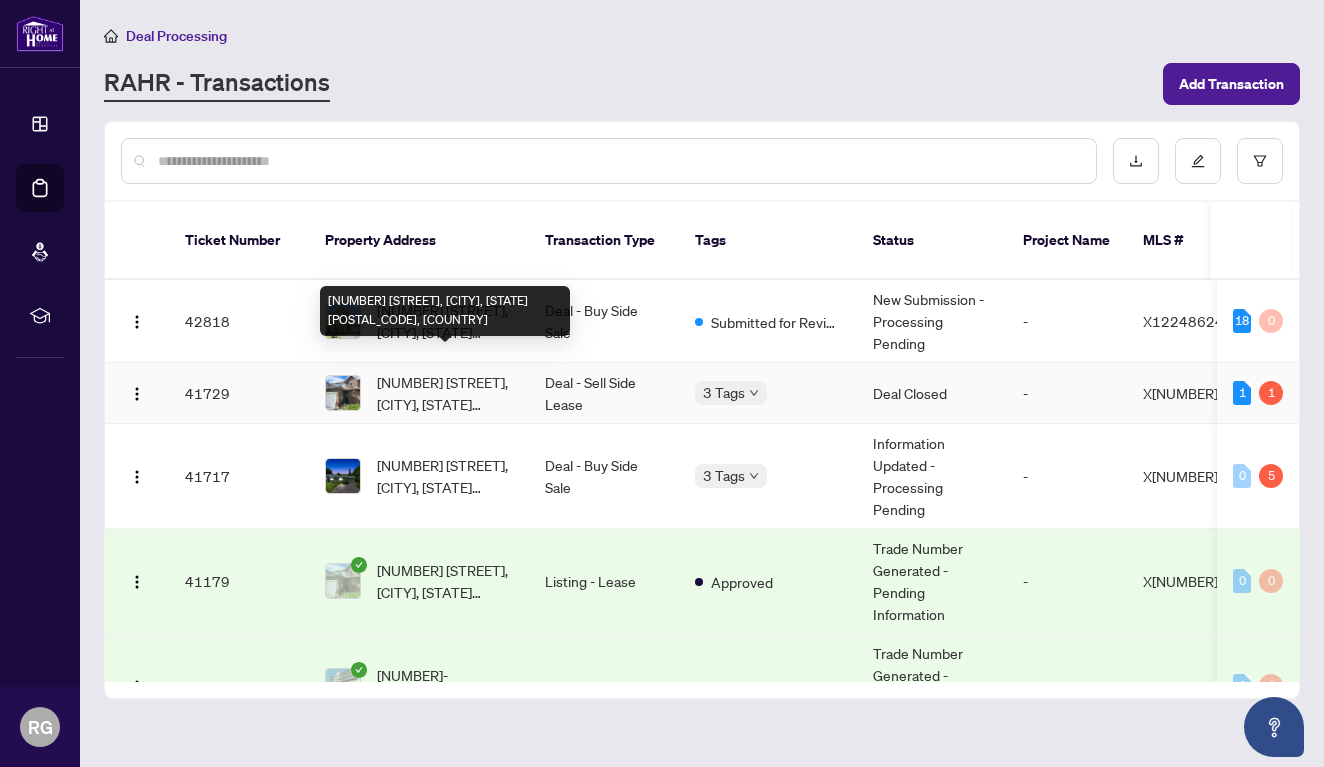 click on "[NUMBER] [STREET], [CITY], [STATE] [POSTAL_CODE], [COUNTRY]" at bounding box center [445, 393] 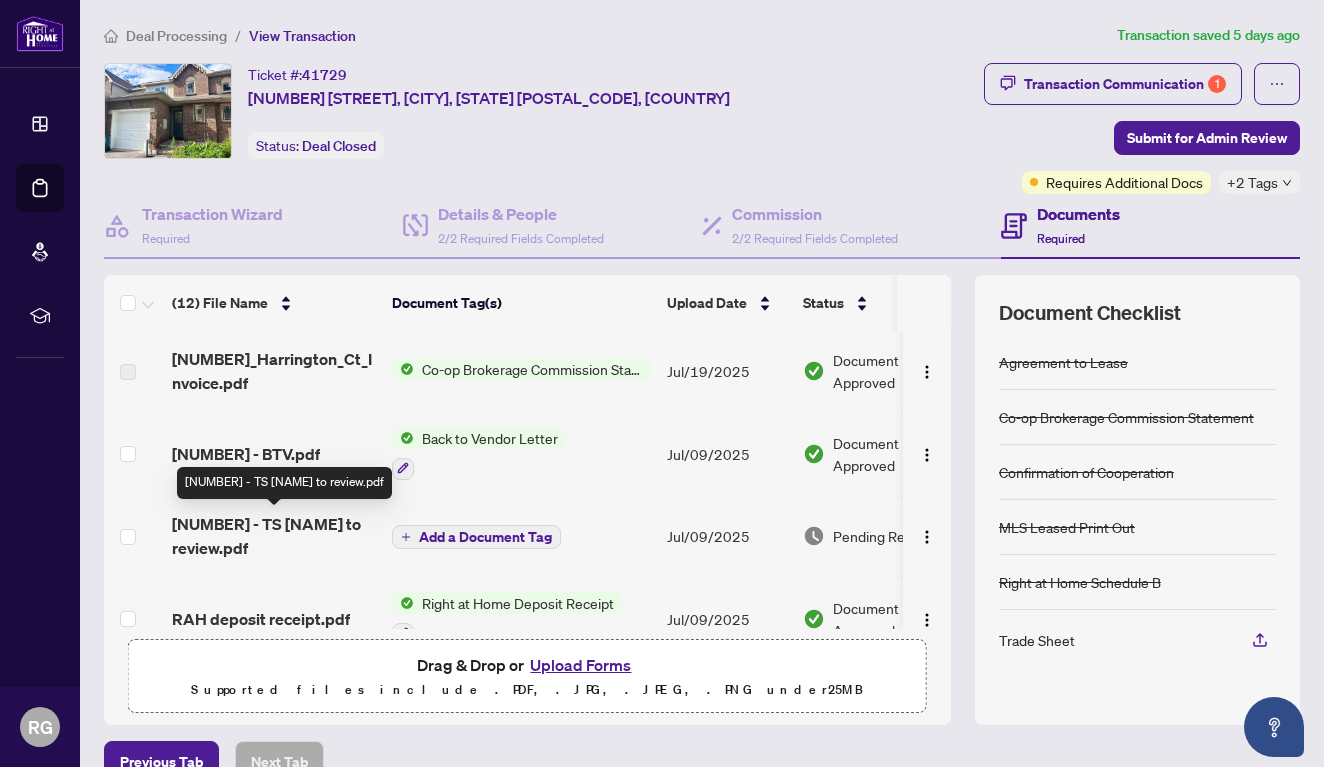 click on "[NUMBER] - TS [NAME] to review.pdf" at bounding box center [274, 536] 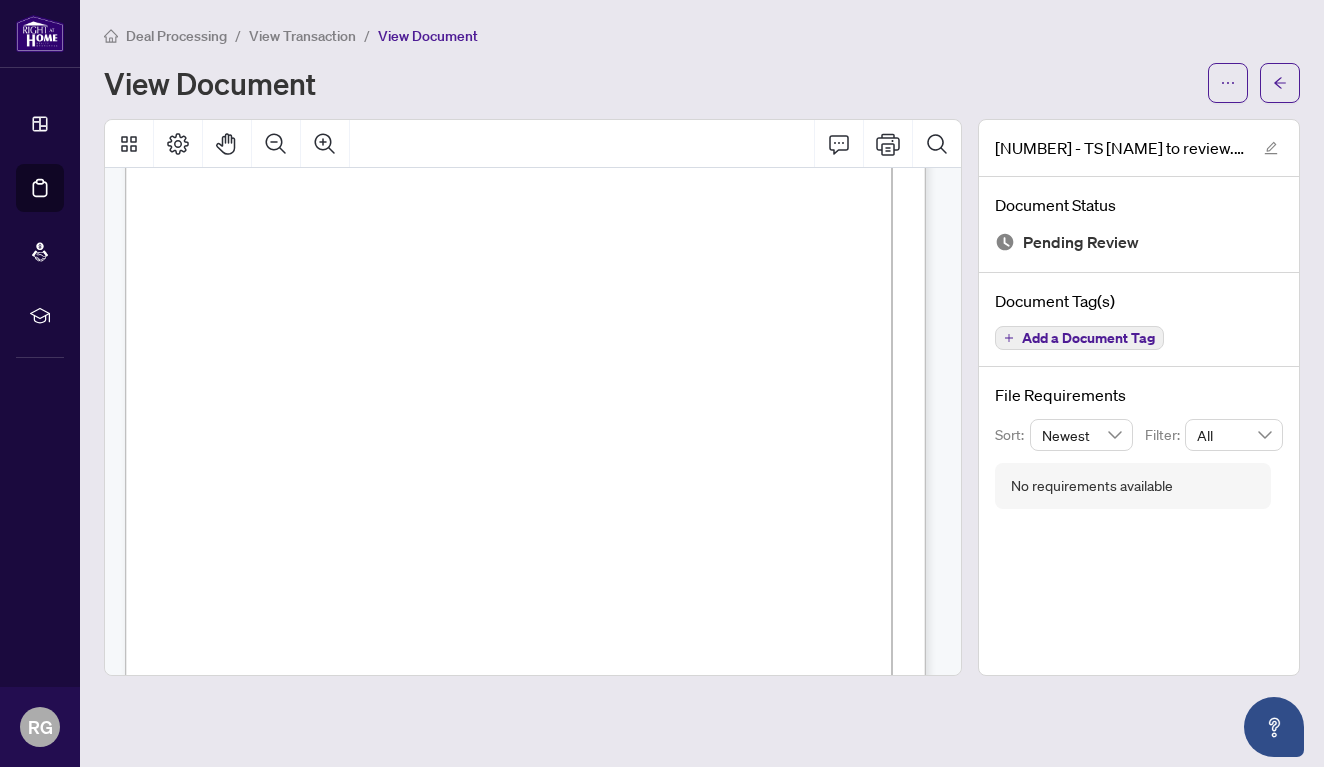 scroll, scrollTop: 314, scrollLeft: 0, axis: vertical 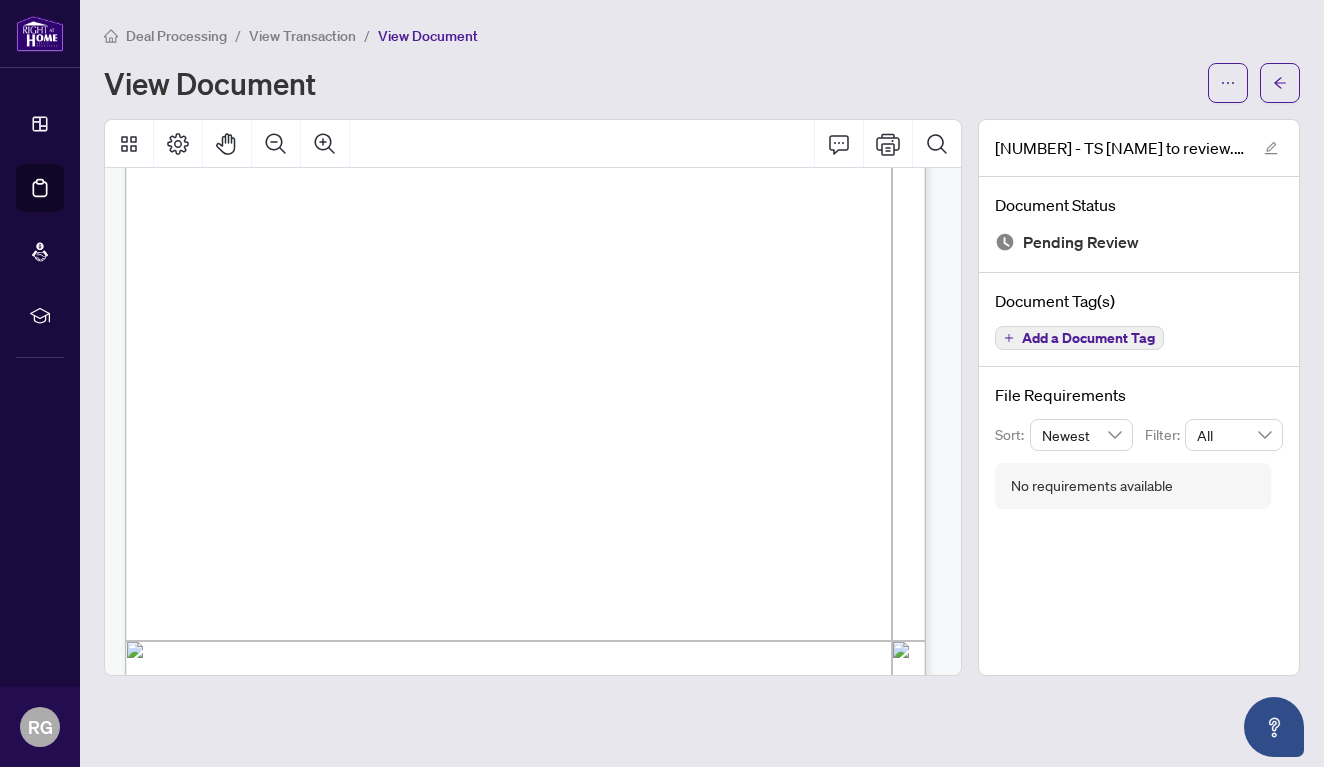 drag, startPoint x: 846, startPoint y: 358, endPoint x: 874, endPoint y: 356, distance: 28.071337 